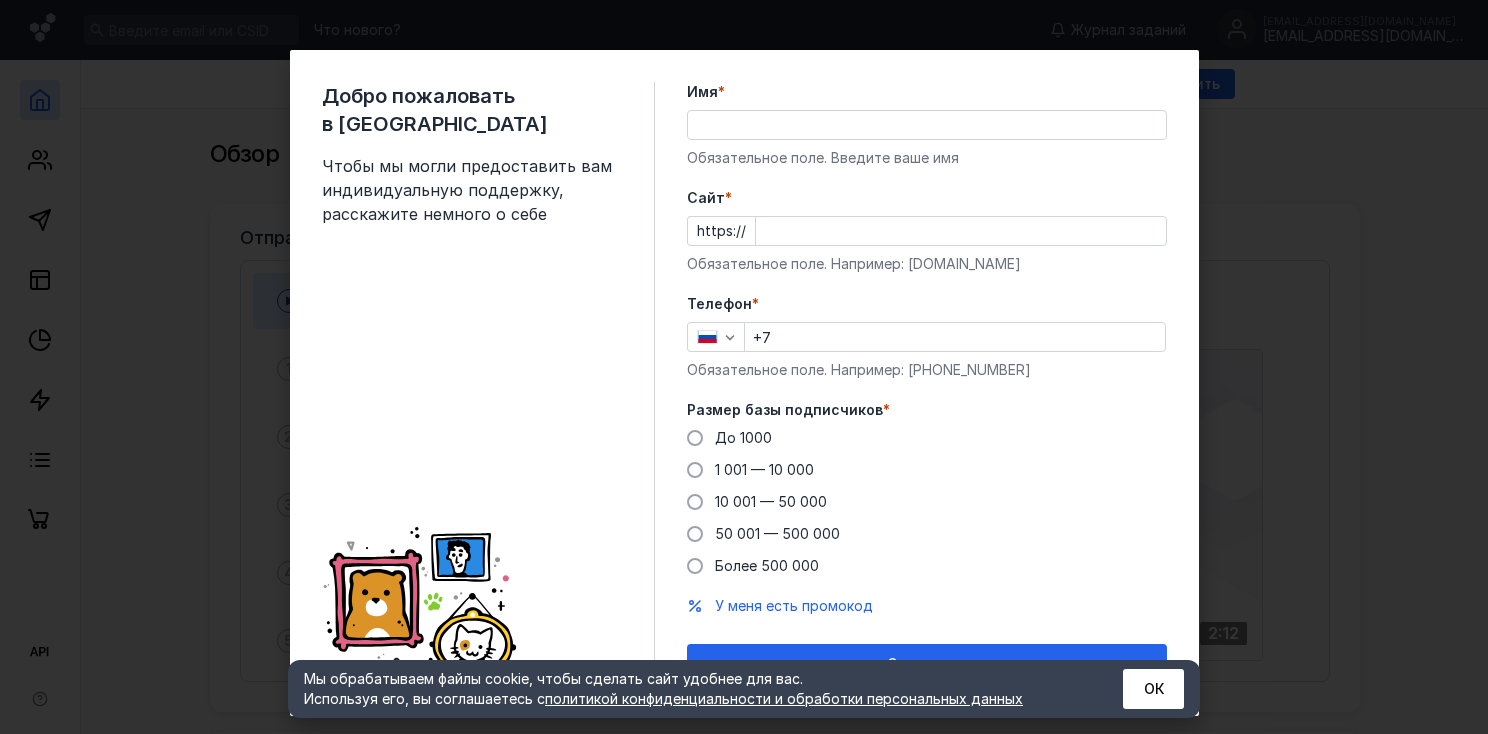 scroll, scrollTop: 0, scrollLeft: 0, axis: both 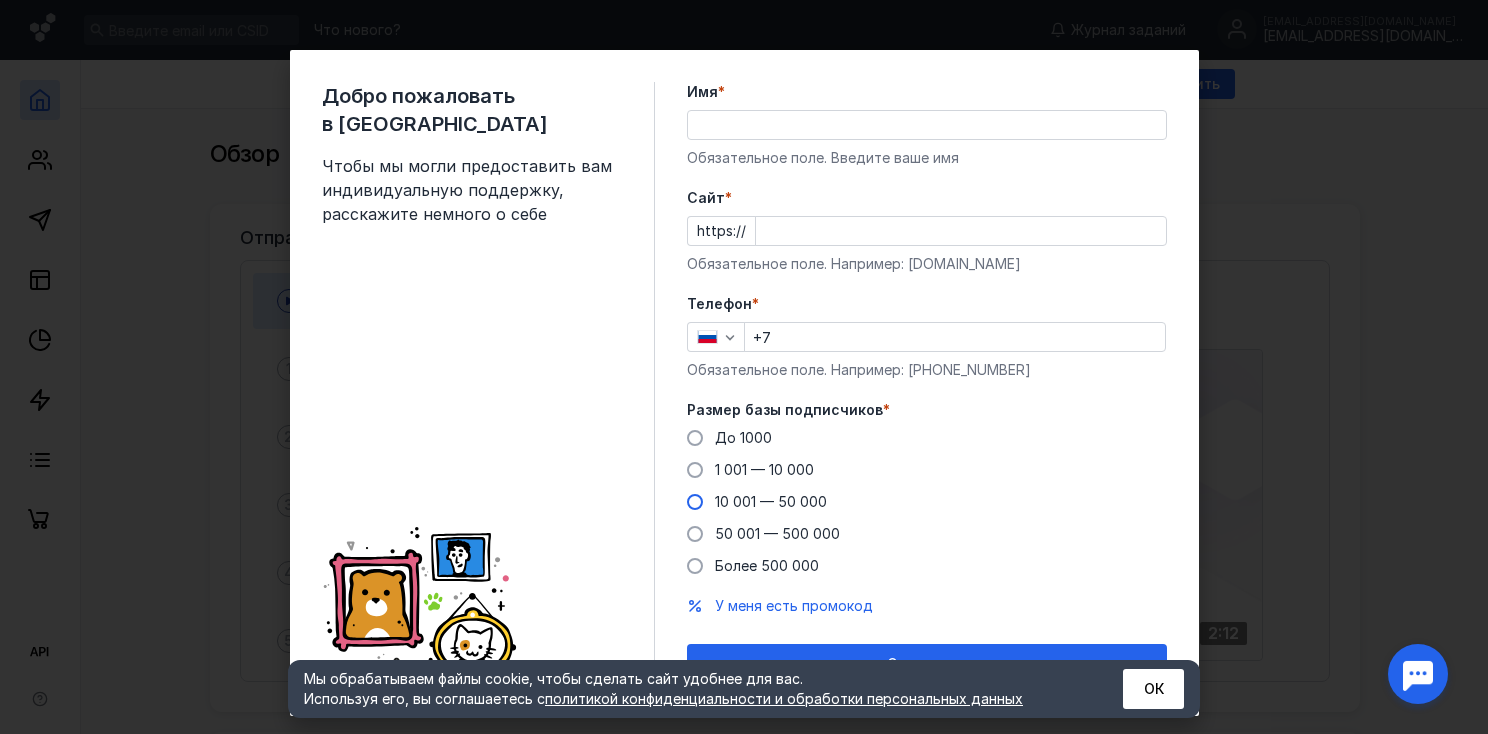 click on "10 001 — 50 000" at bounding box center [771, 501] 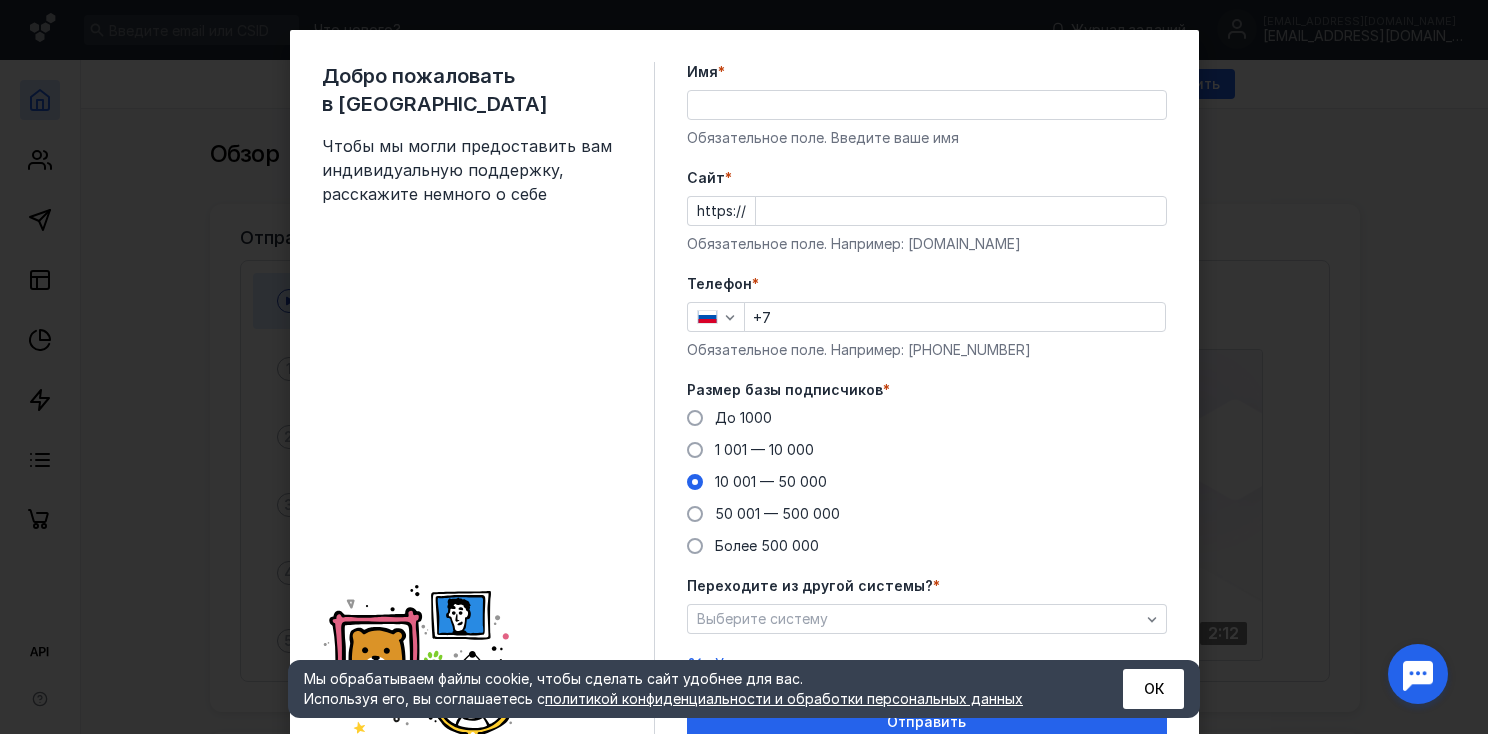 scroll, scrollTop: 0, scrollLeft: 0, axis: both 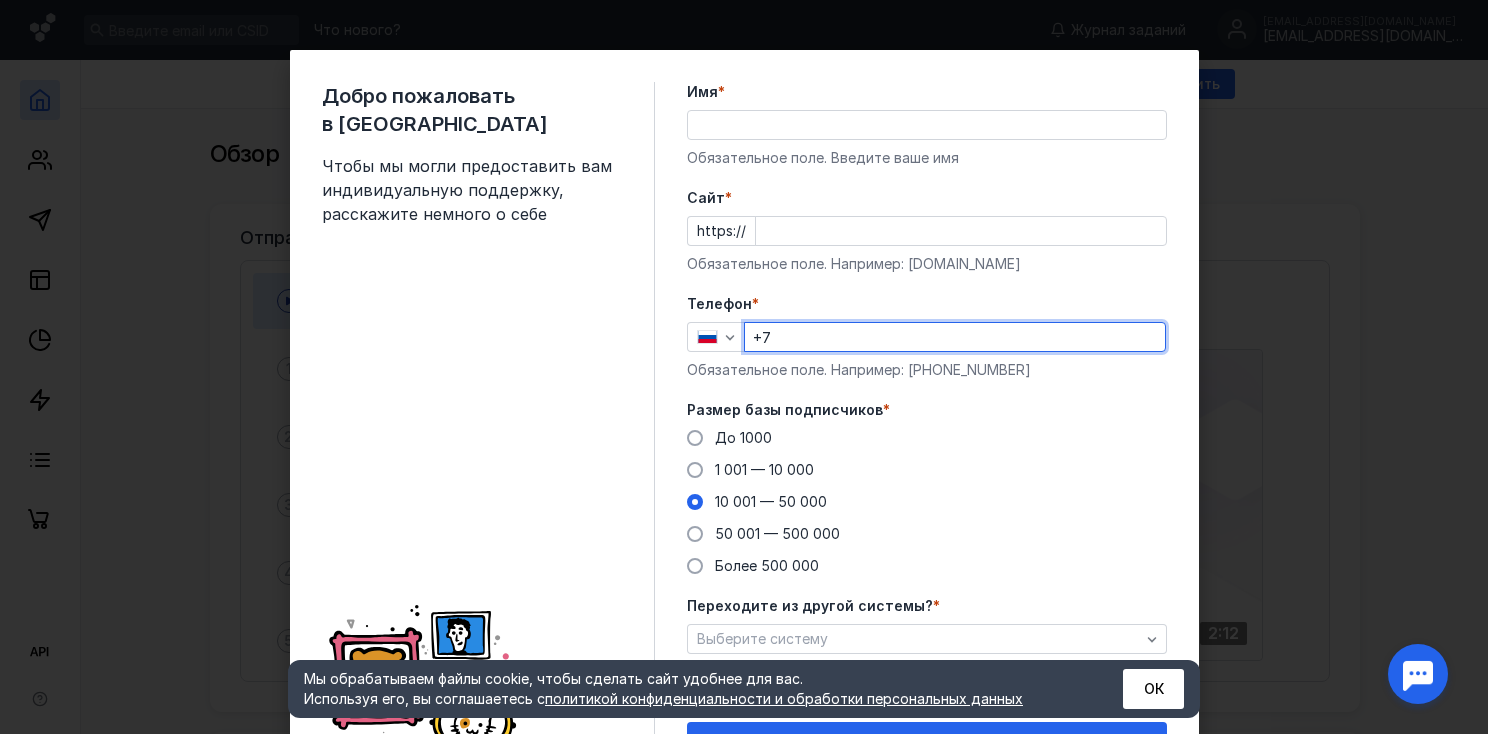 click on "+7" at bounding box center (955, 337) 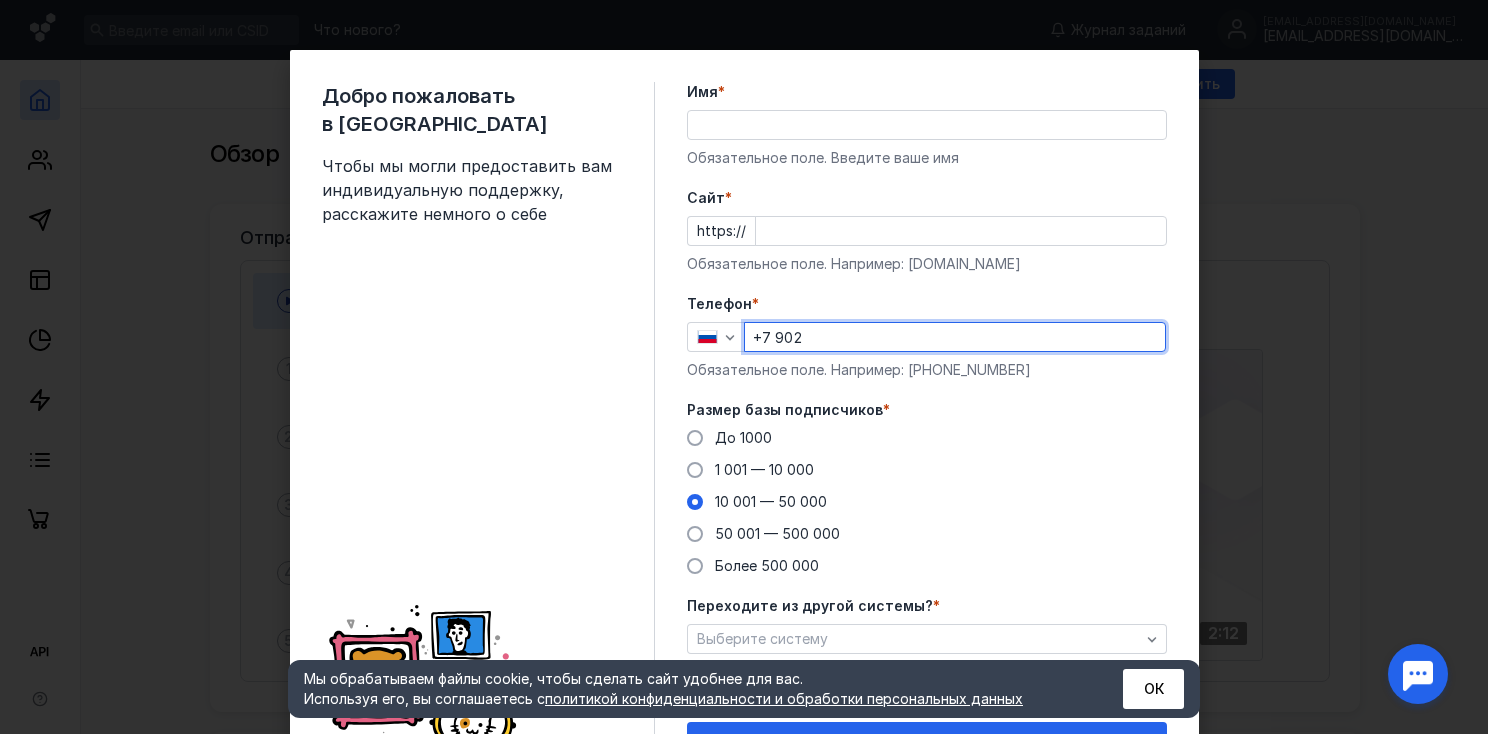 type on "[PHONE_NUMBER]" 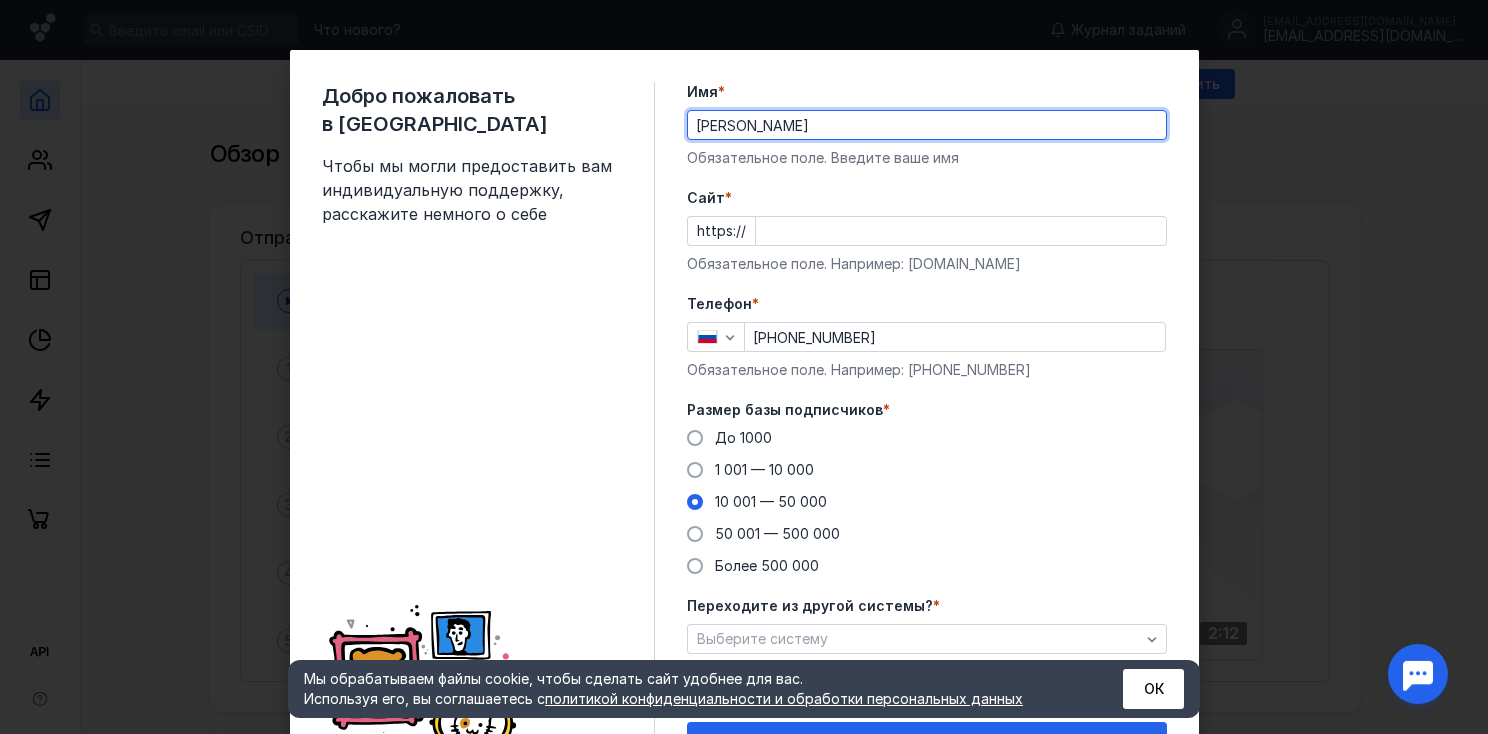 click on "[PERSON_NAME]" at bounding box center [927, 125] 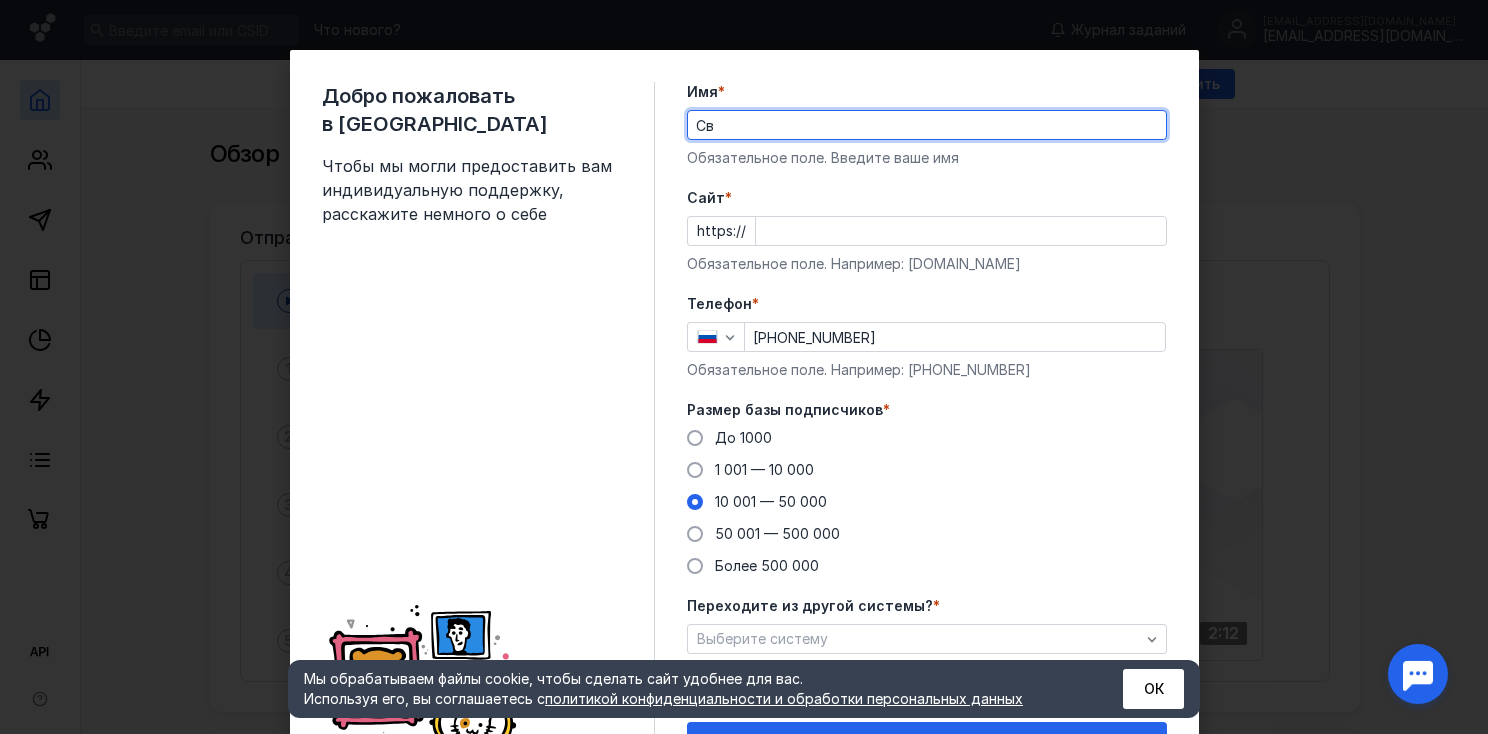 type on "С" 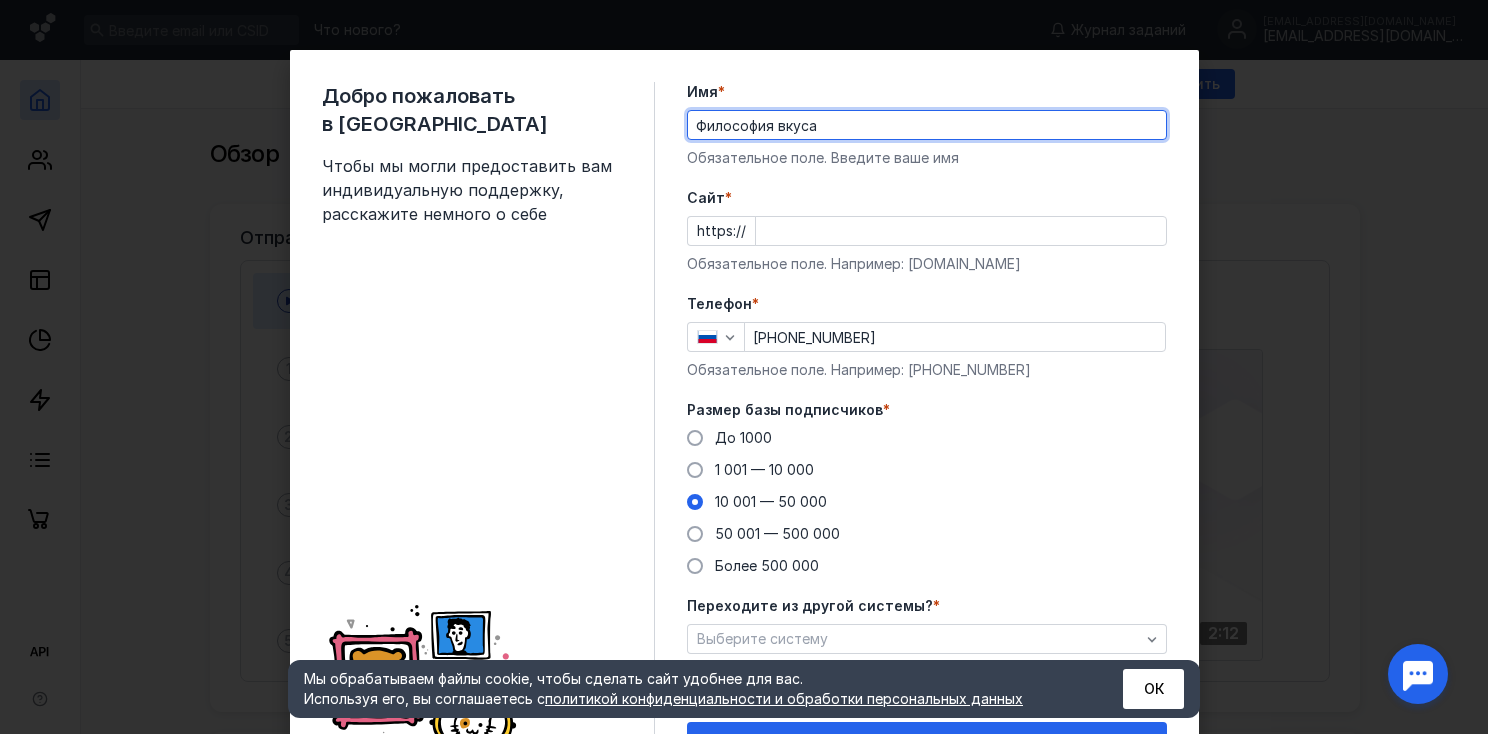 type on "Философия вкуса" 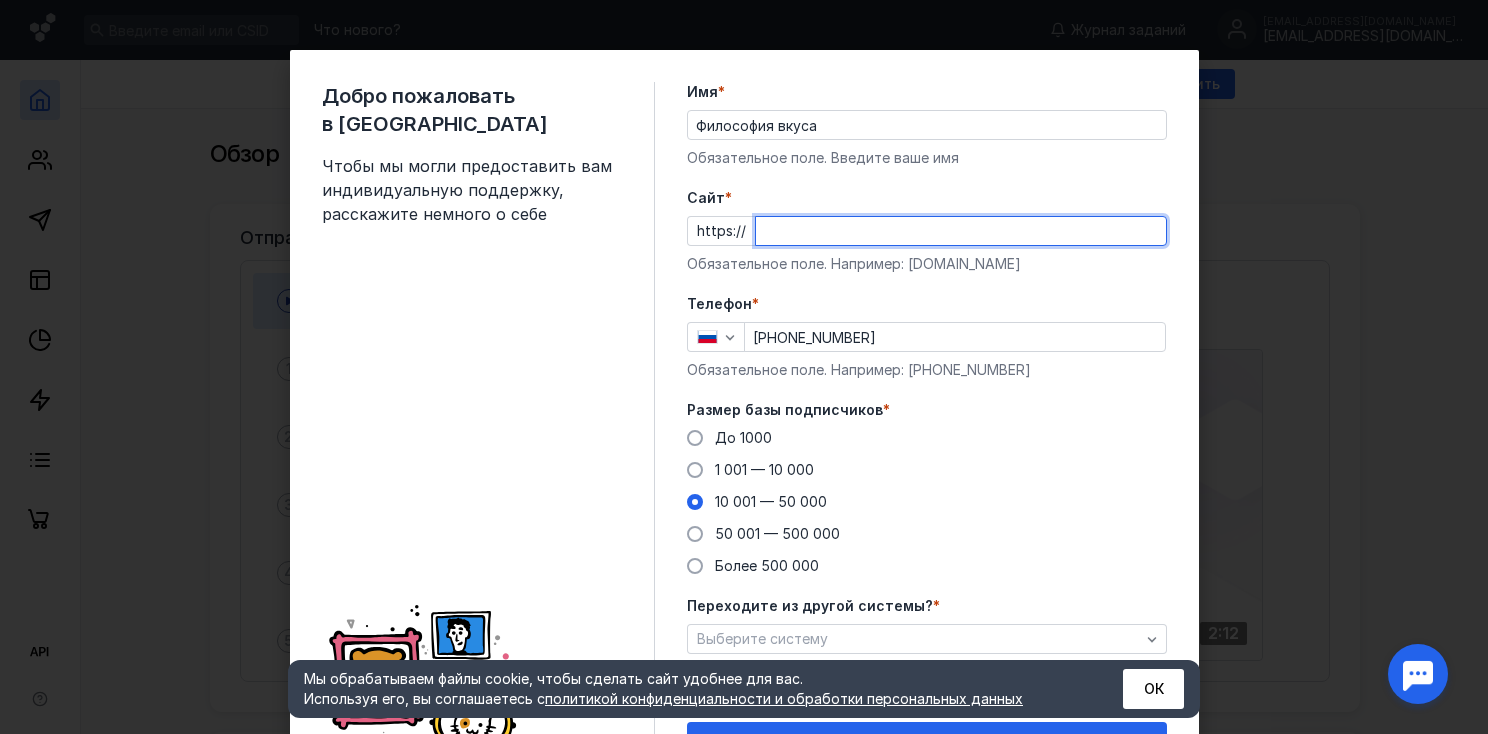 click on "Cайт  *" at bounding box center (961, 231) 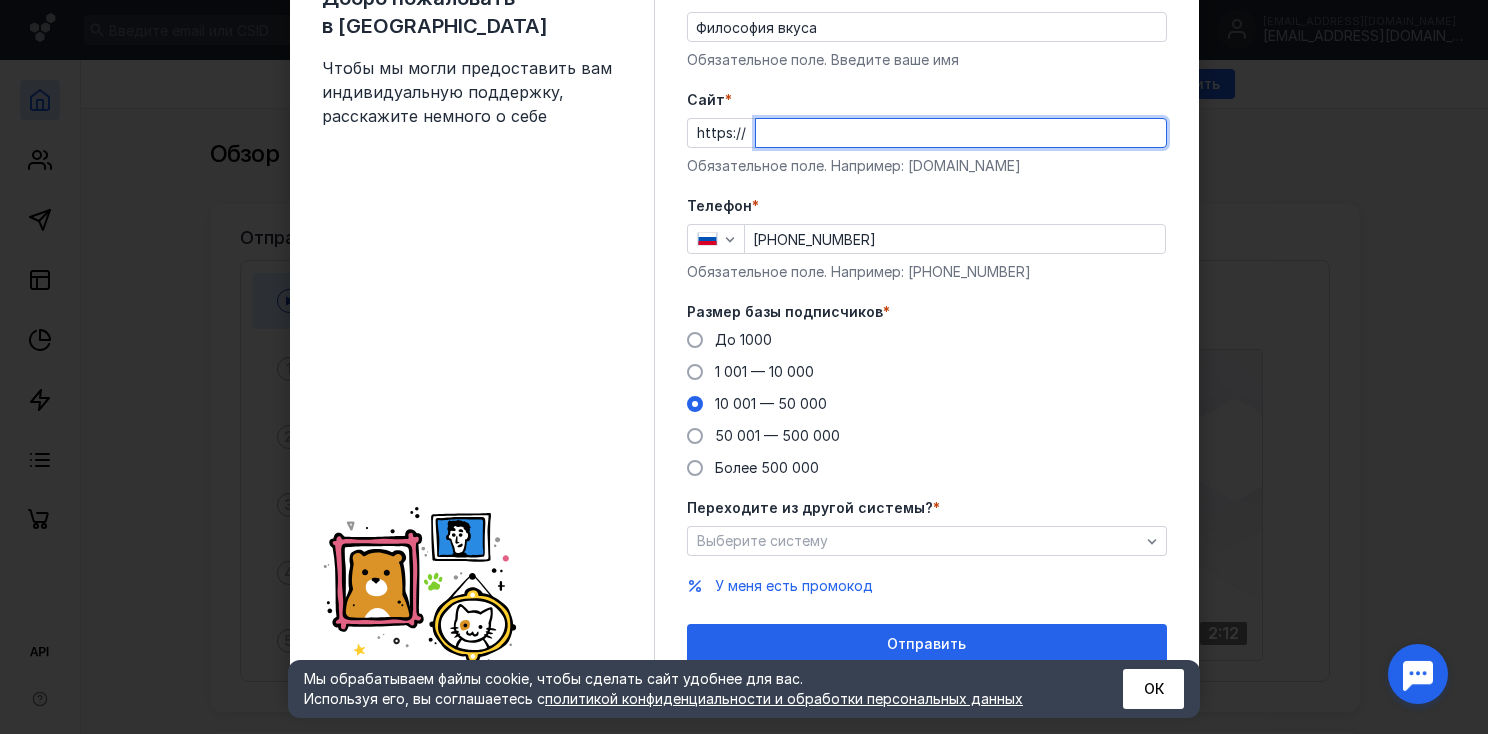 scroll, scrollTop: 100, scrollLeft: 0, axis: vertical 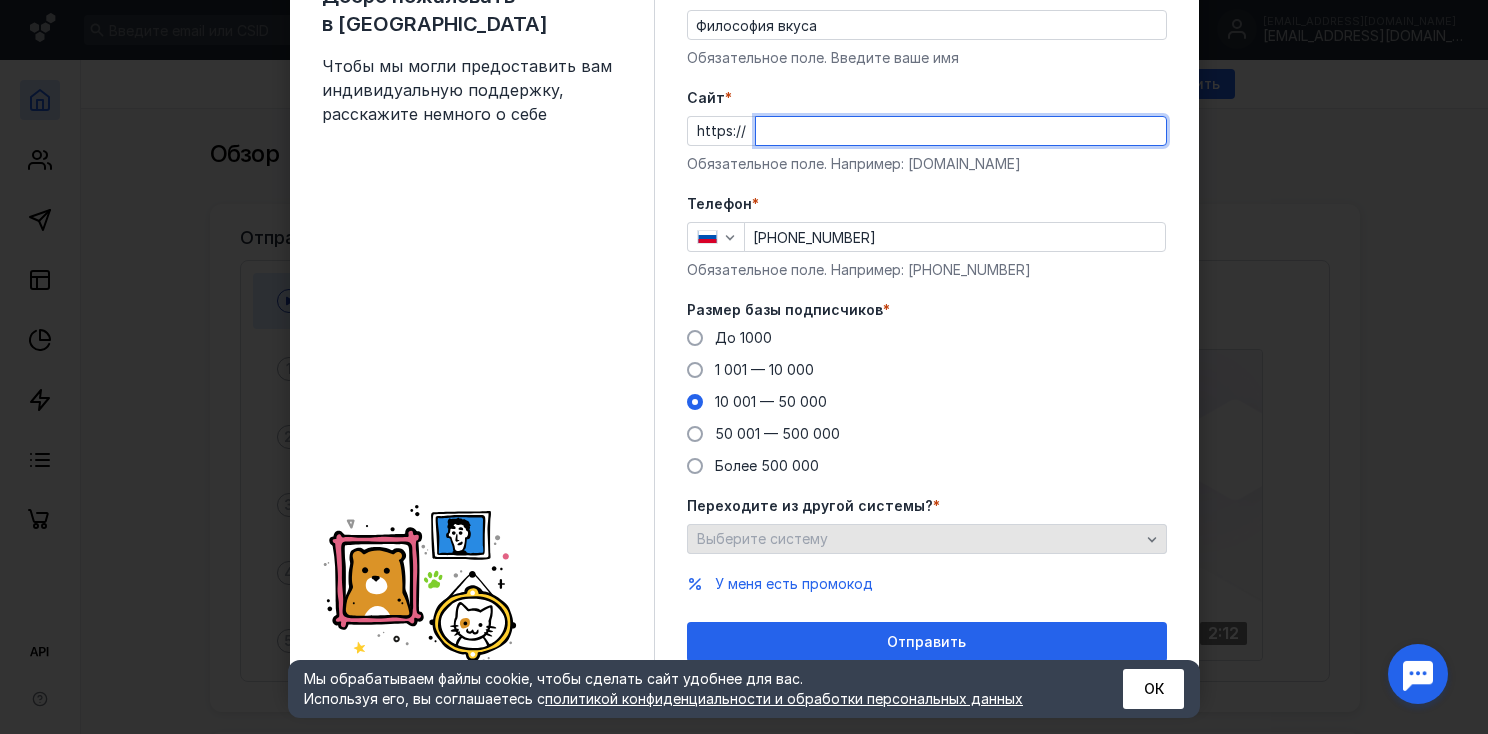 click on "Переходите из другой системы?  * Выберите систему" at bounding box center [927, 525] 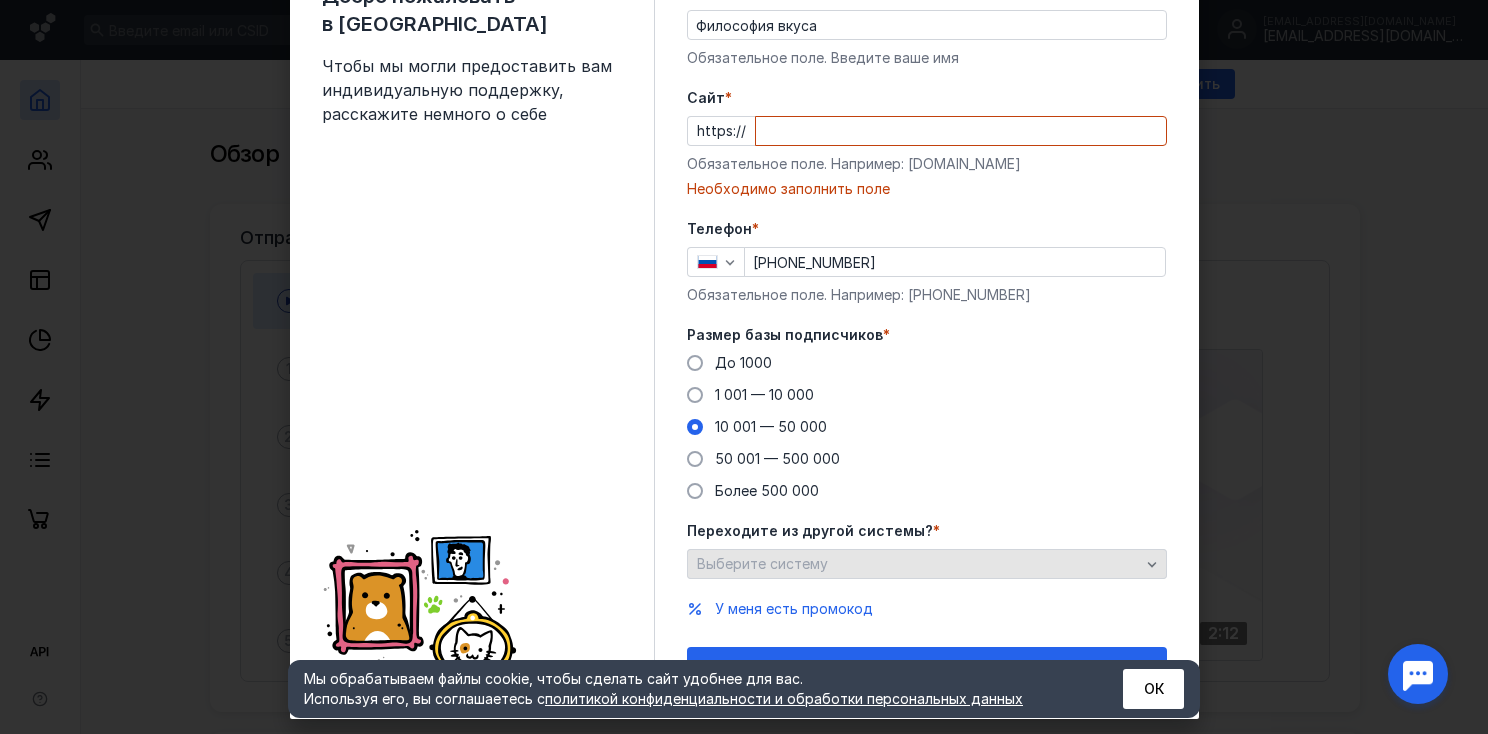 click on "Выберите систему" at bounding box center (762, 563) 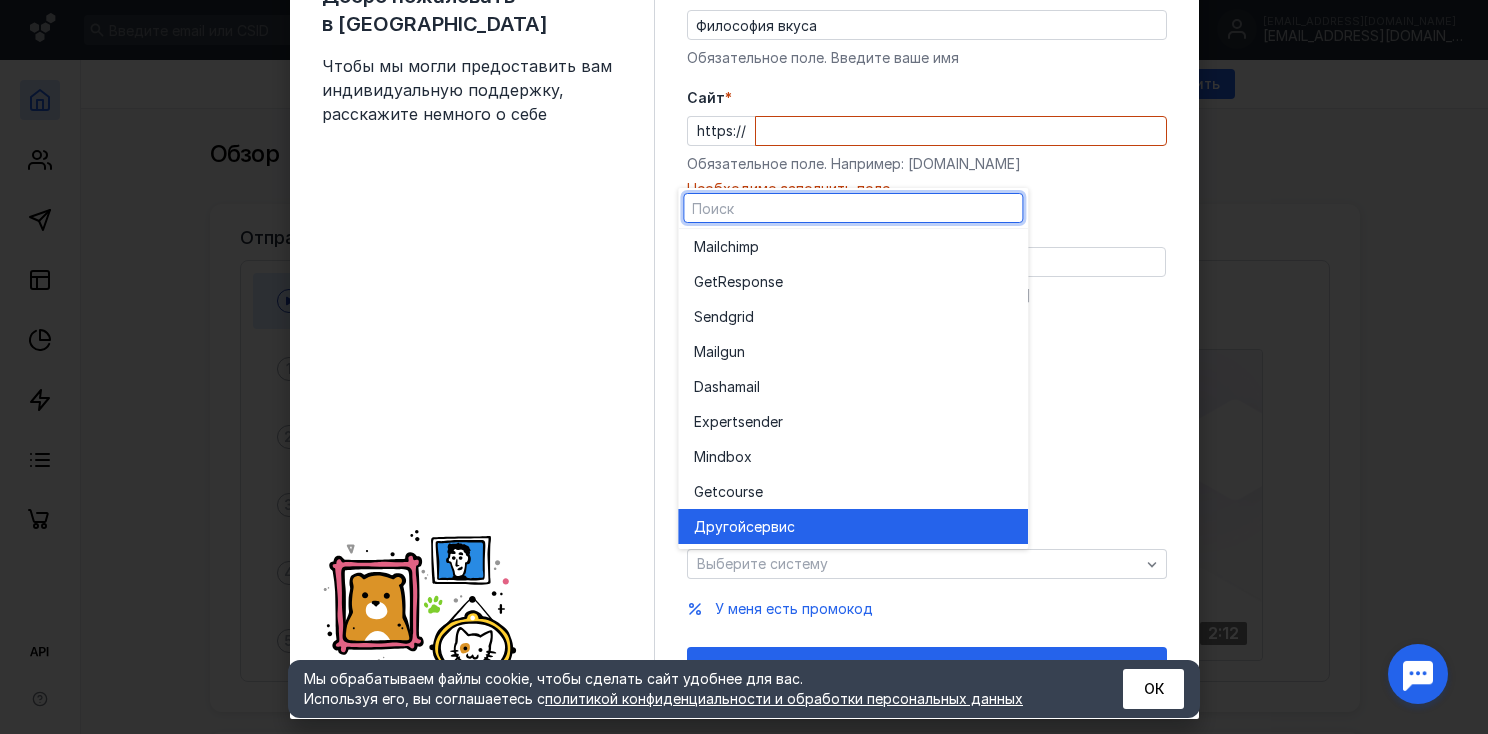 scroll, scrollTop: 0, scrollLeft: 0, axis: both 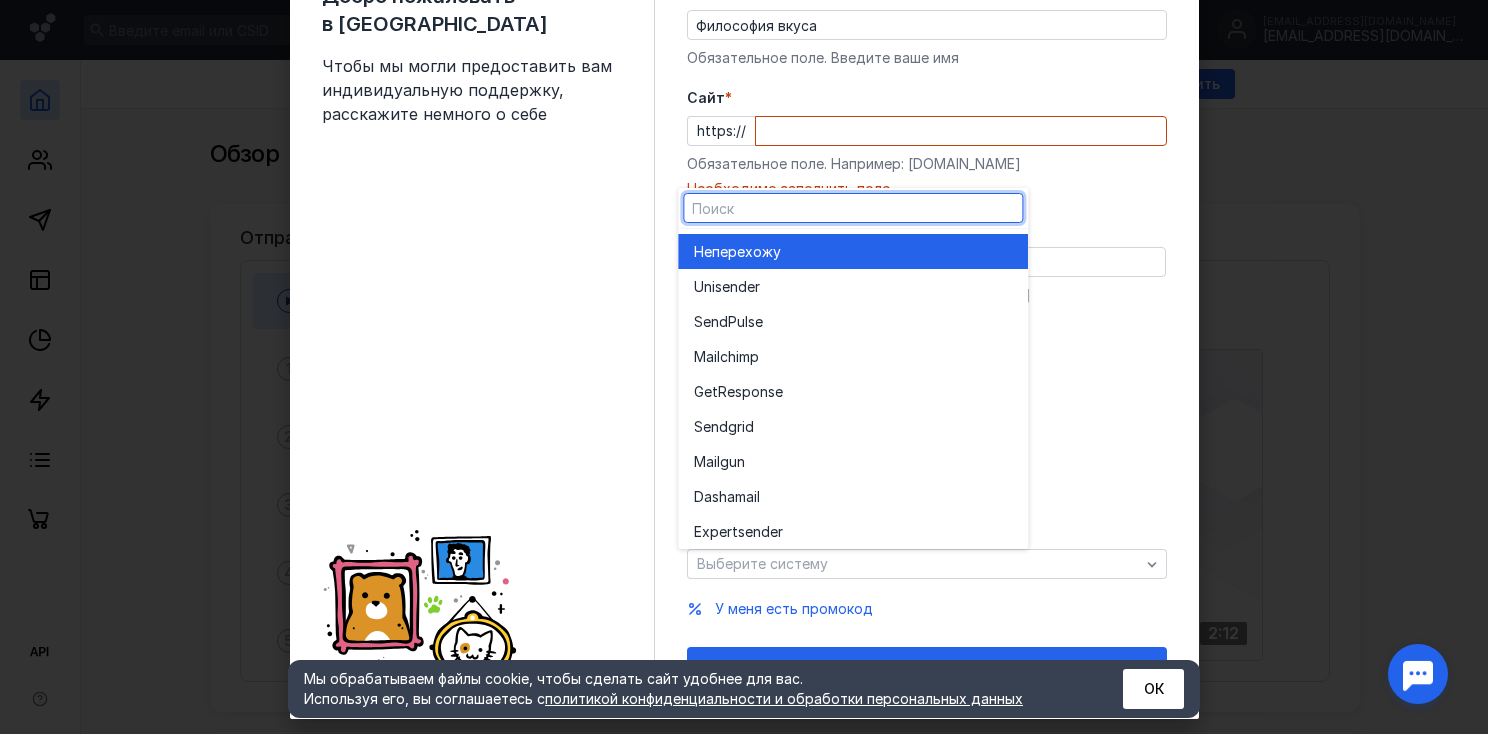 click on "перехожу" at bounding box center [746, 252] 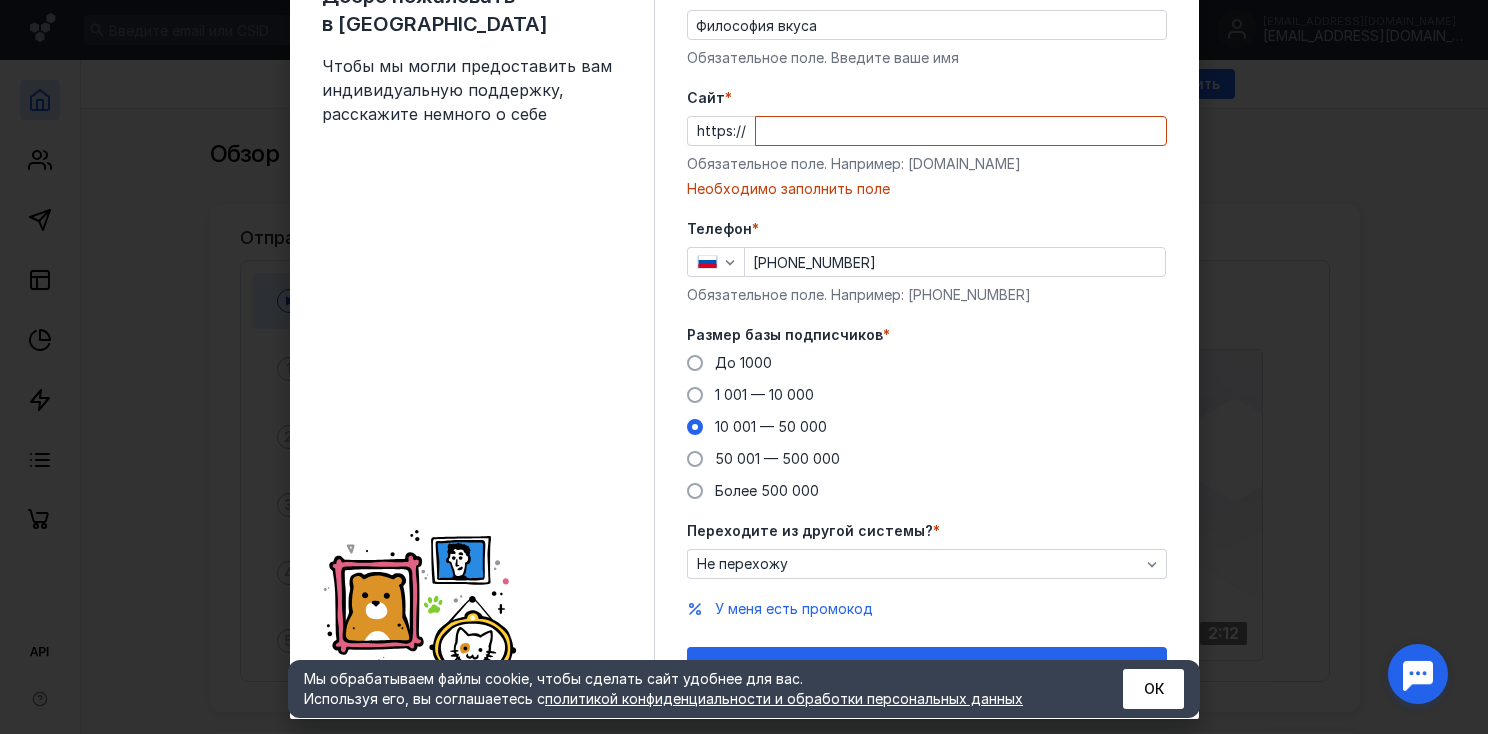 click on "Необходимо заполнить поле" at bounding box center [927, 189] 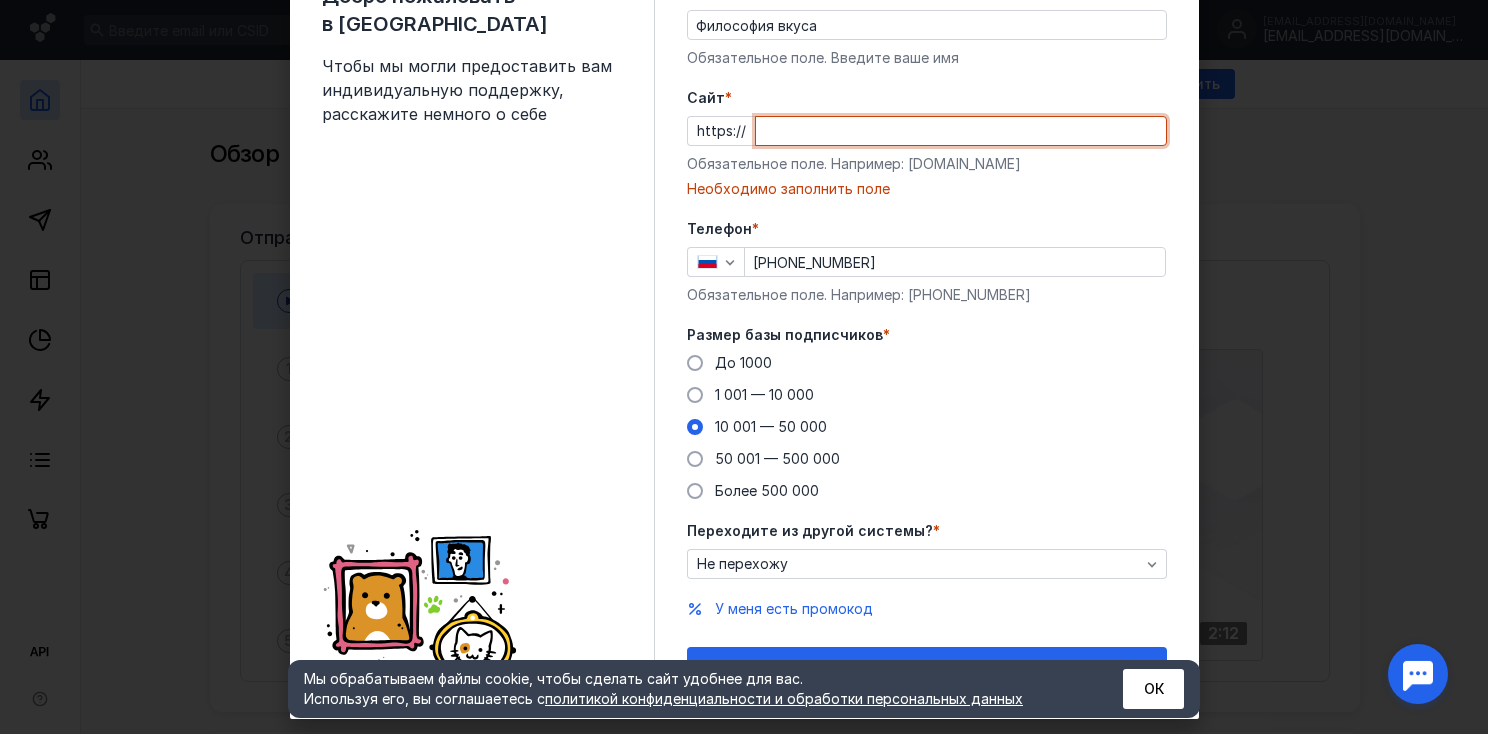 click on "Cайт  *" at bounding box center (961, 131) 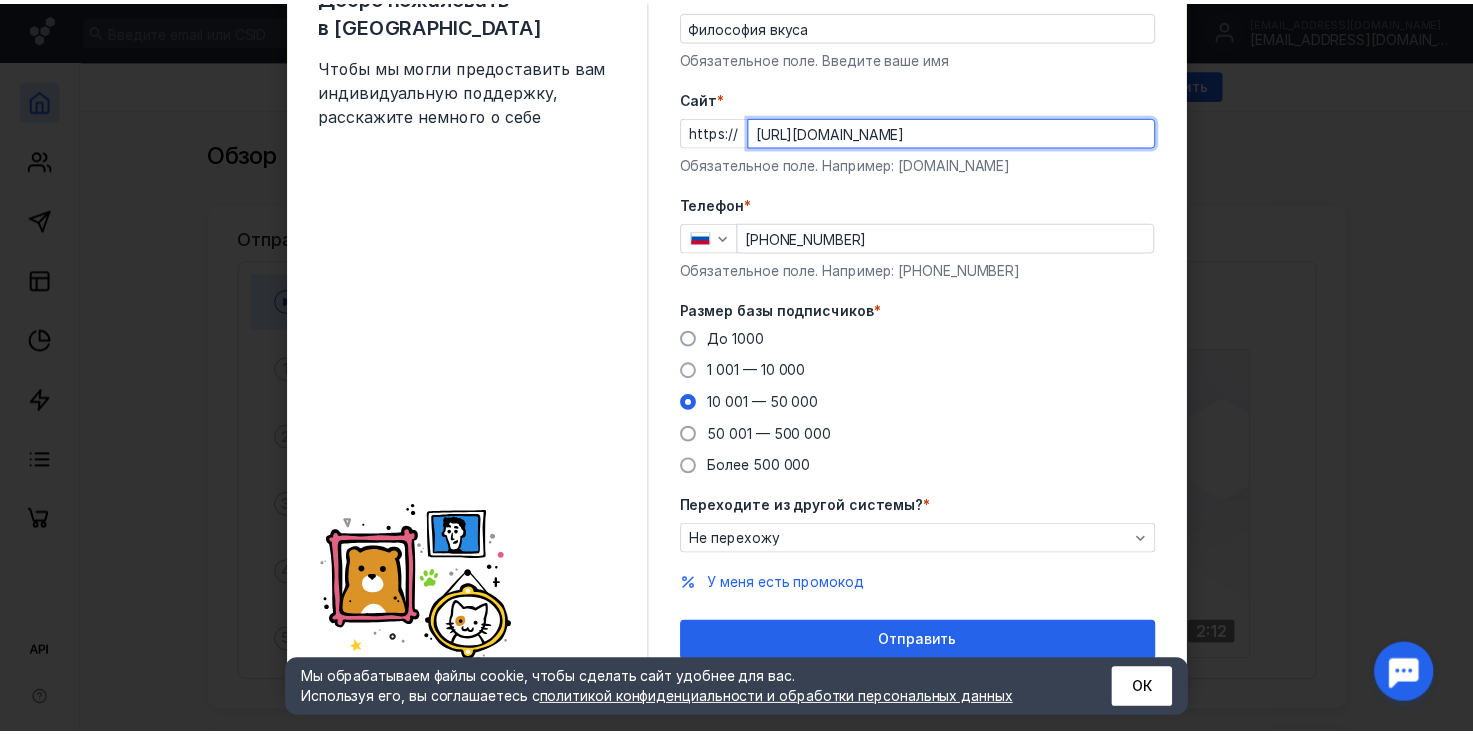 scroll, scrollTop: 109, scrollLeft: 0, axis: vertical 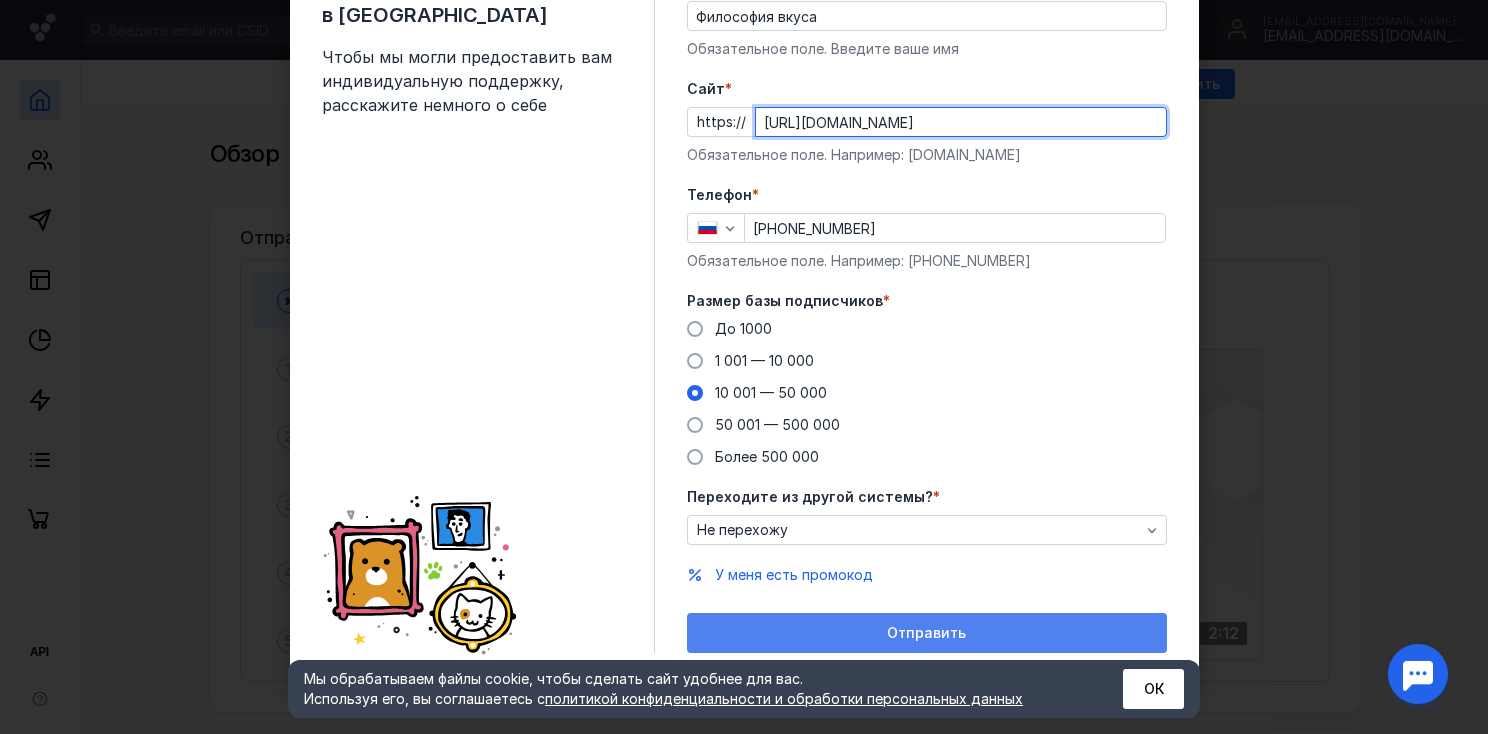 type on "[URL][DOMAIN_NAME]" 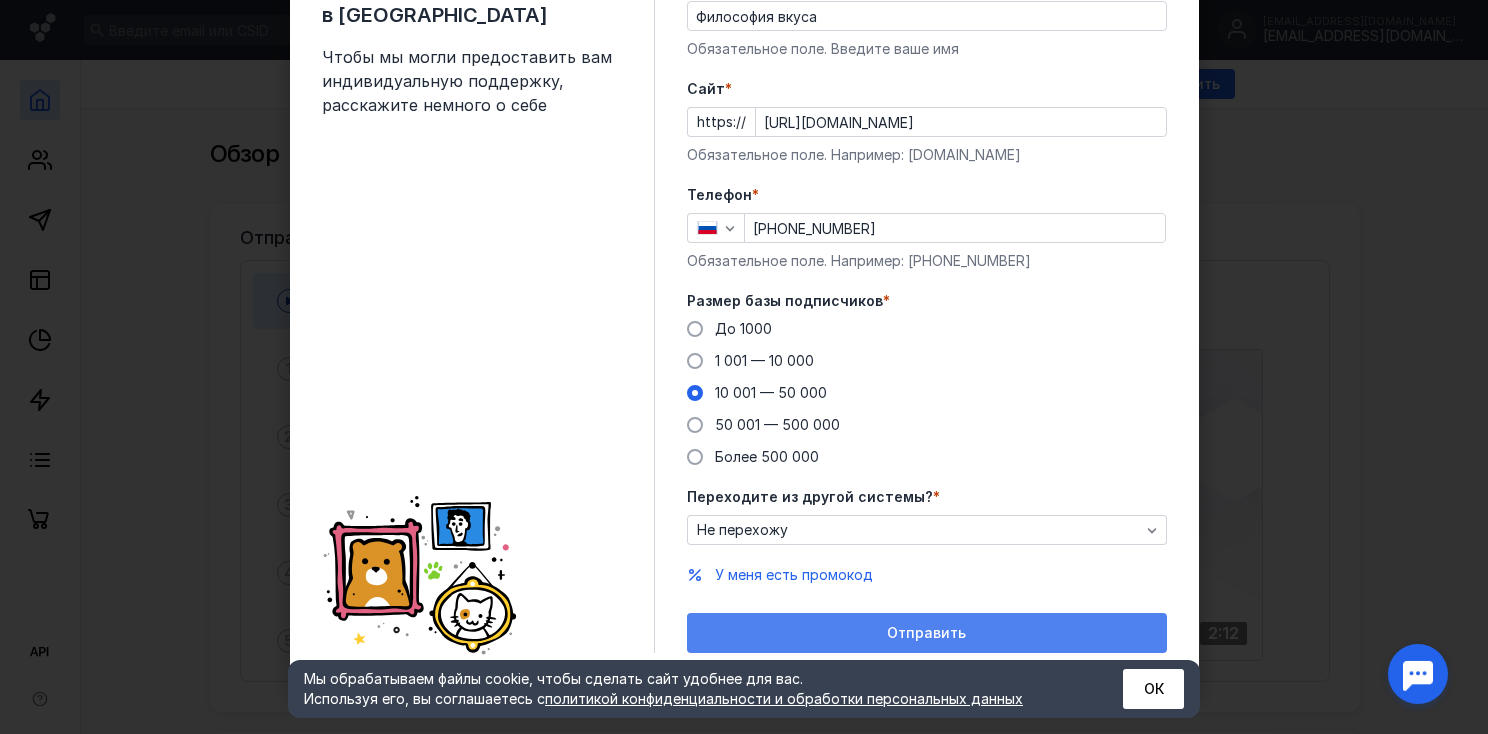 click on "Отправить" at bounding box center (927, 633) 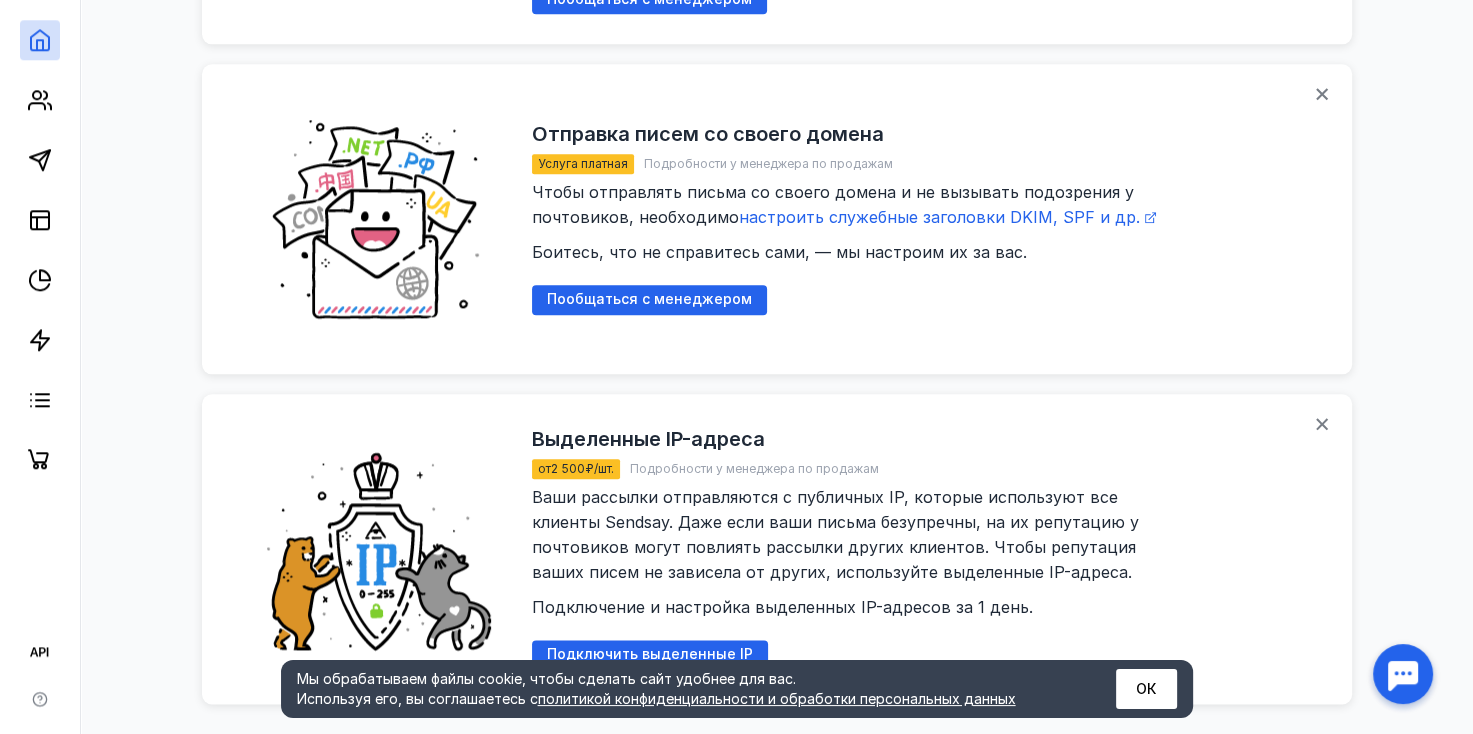 scroll, scrollTop: 2314, scrollLeft: 0, axis: vertical 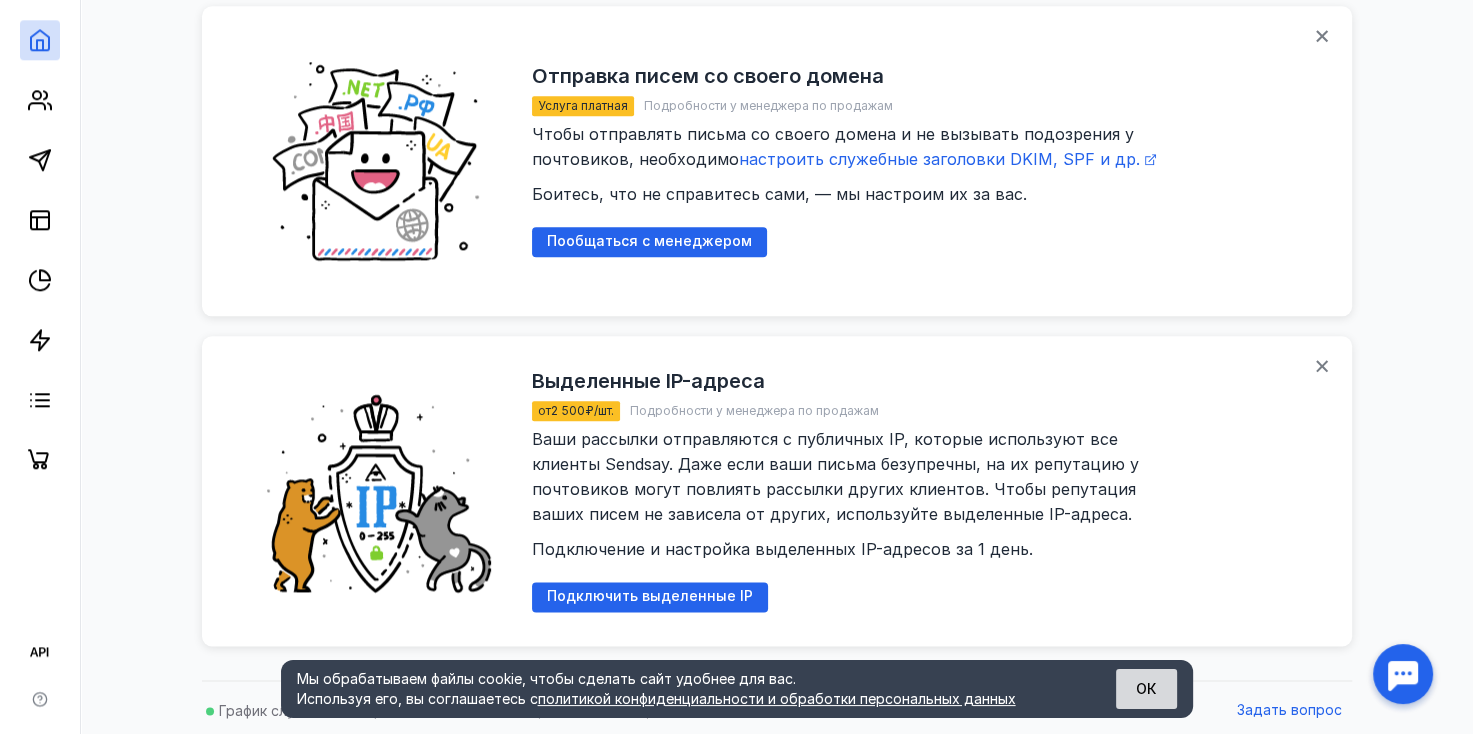 click on "ОК" at bounding box center [1146, 689] 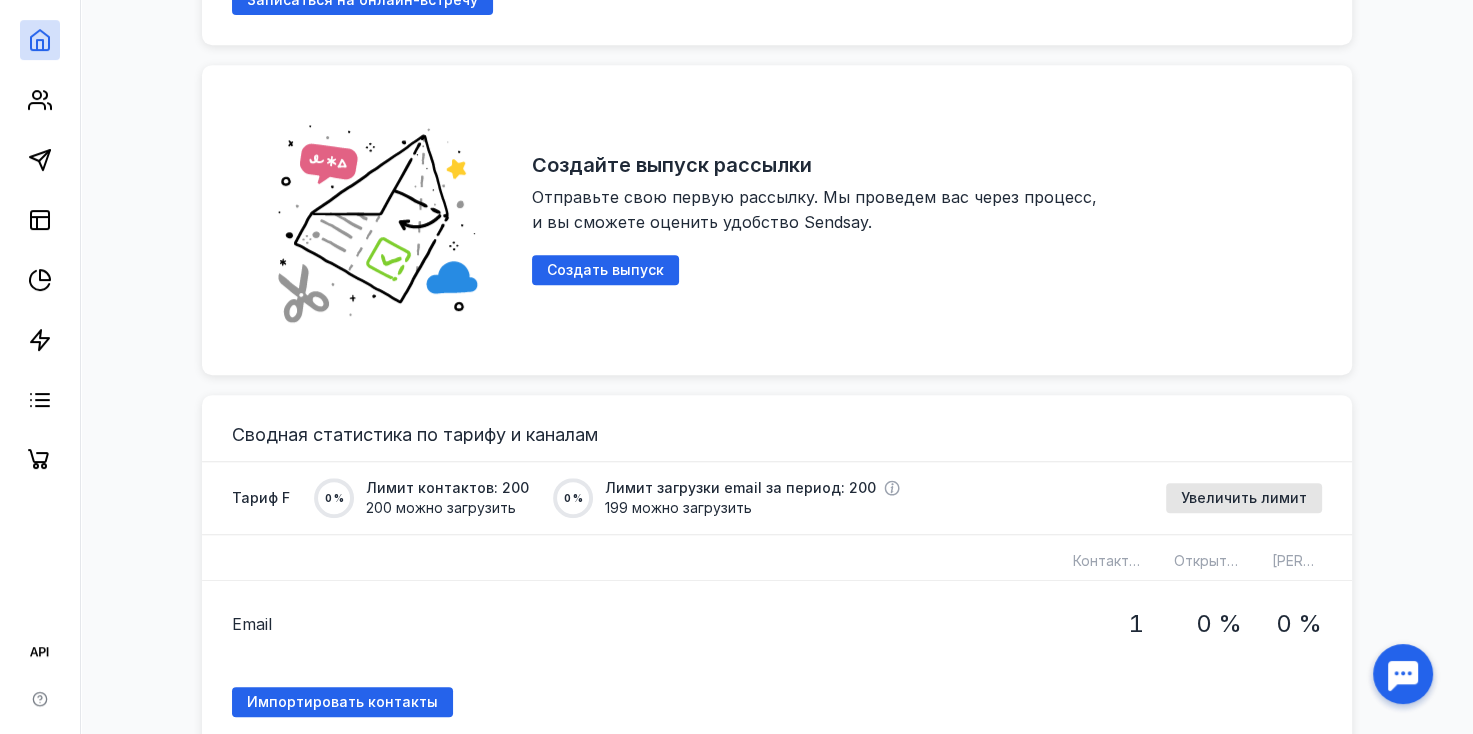 scroll, scrollTop: 914, scrollLeft: 0, axis: vertical 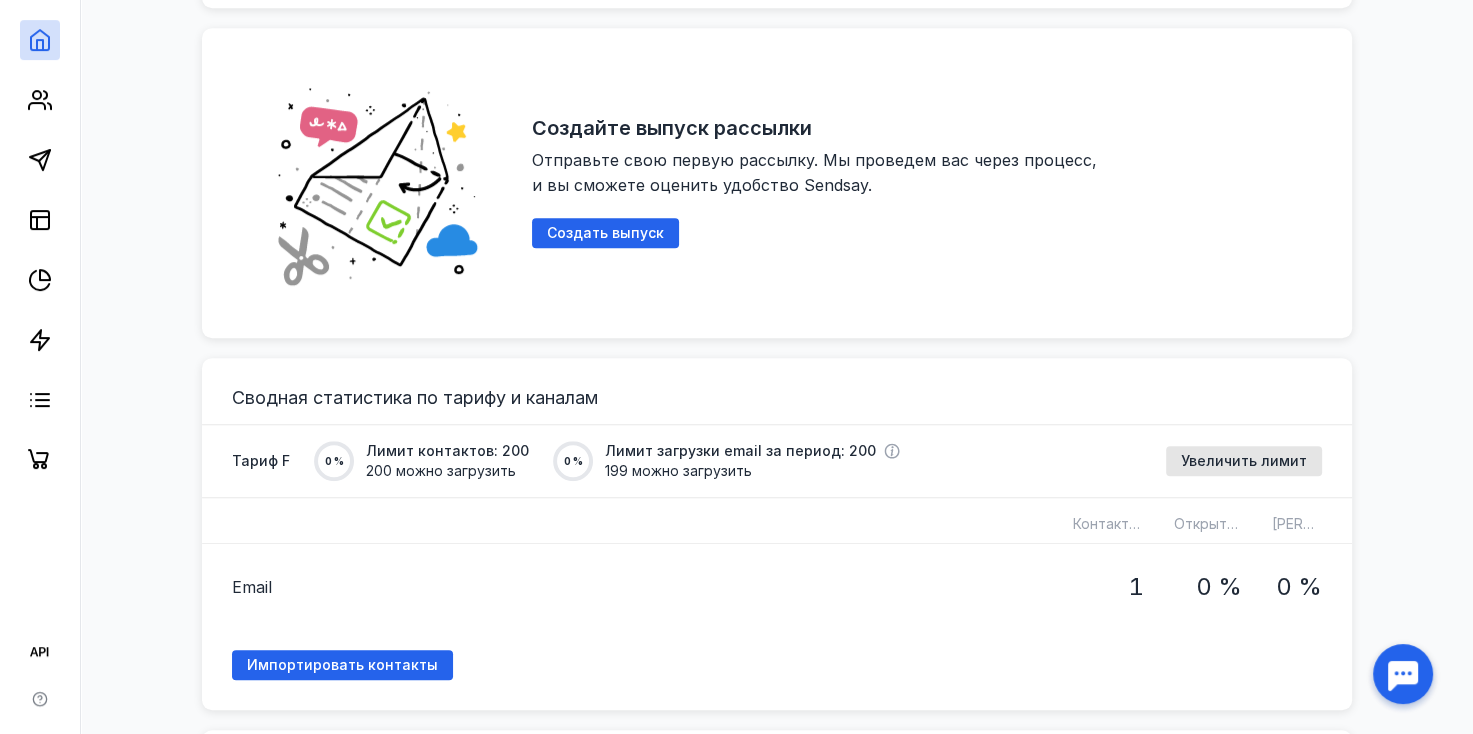 click on "200 можно загрузить" at bounding box center (447, 471) 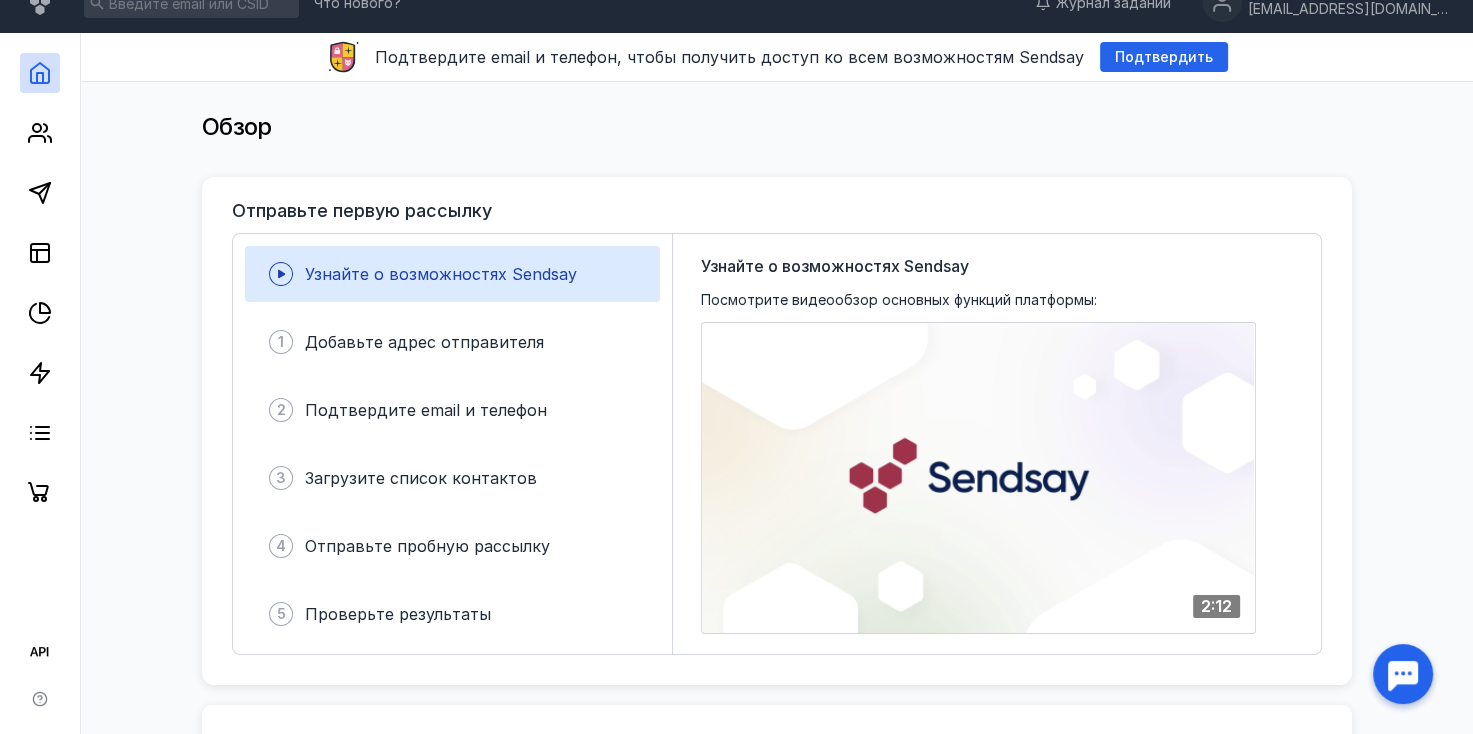 scroll, scrollTop: 0, scrollLeft: 0, axis: both 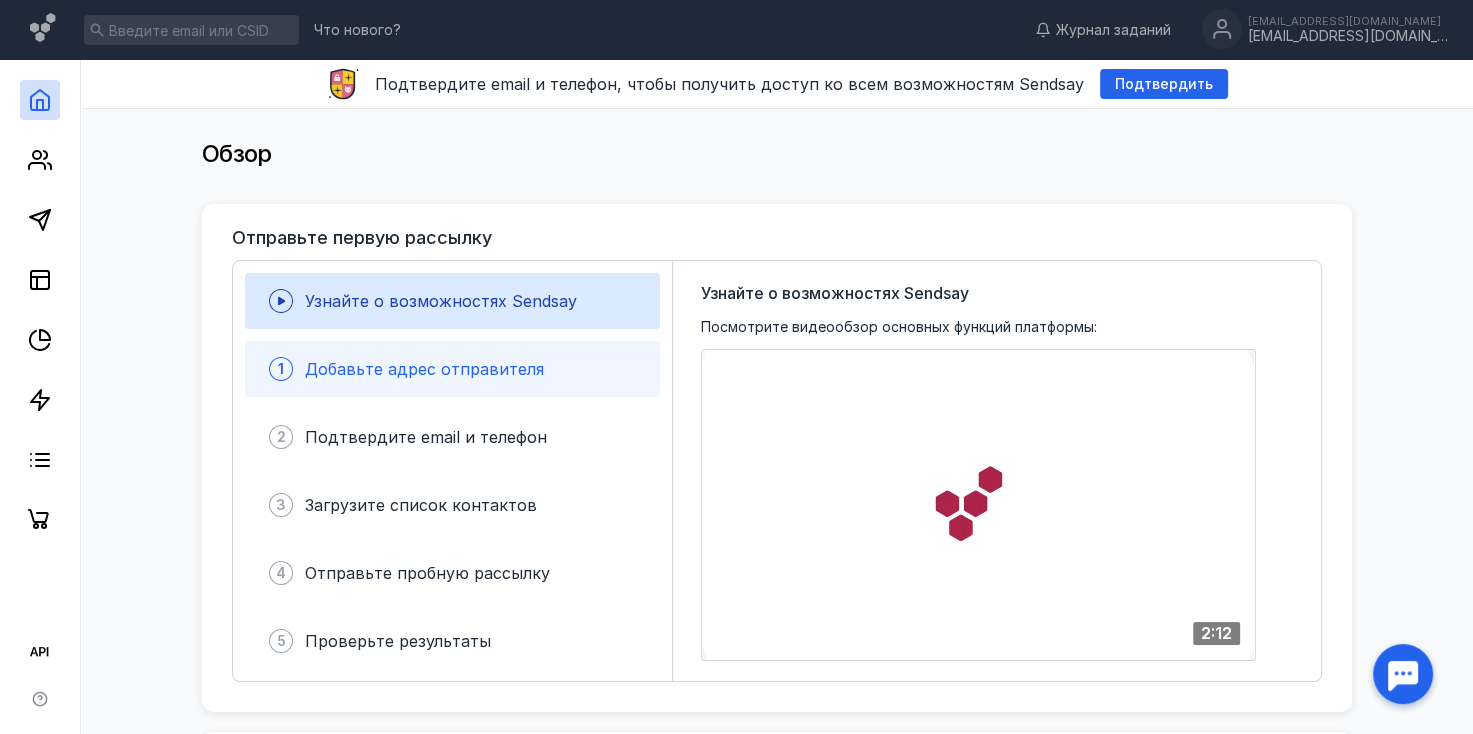 click on "Добавьте адрес отправителя" at bounding box center [424, 369] 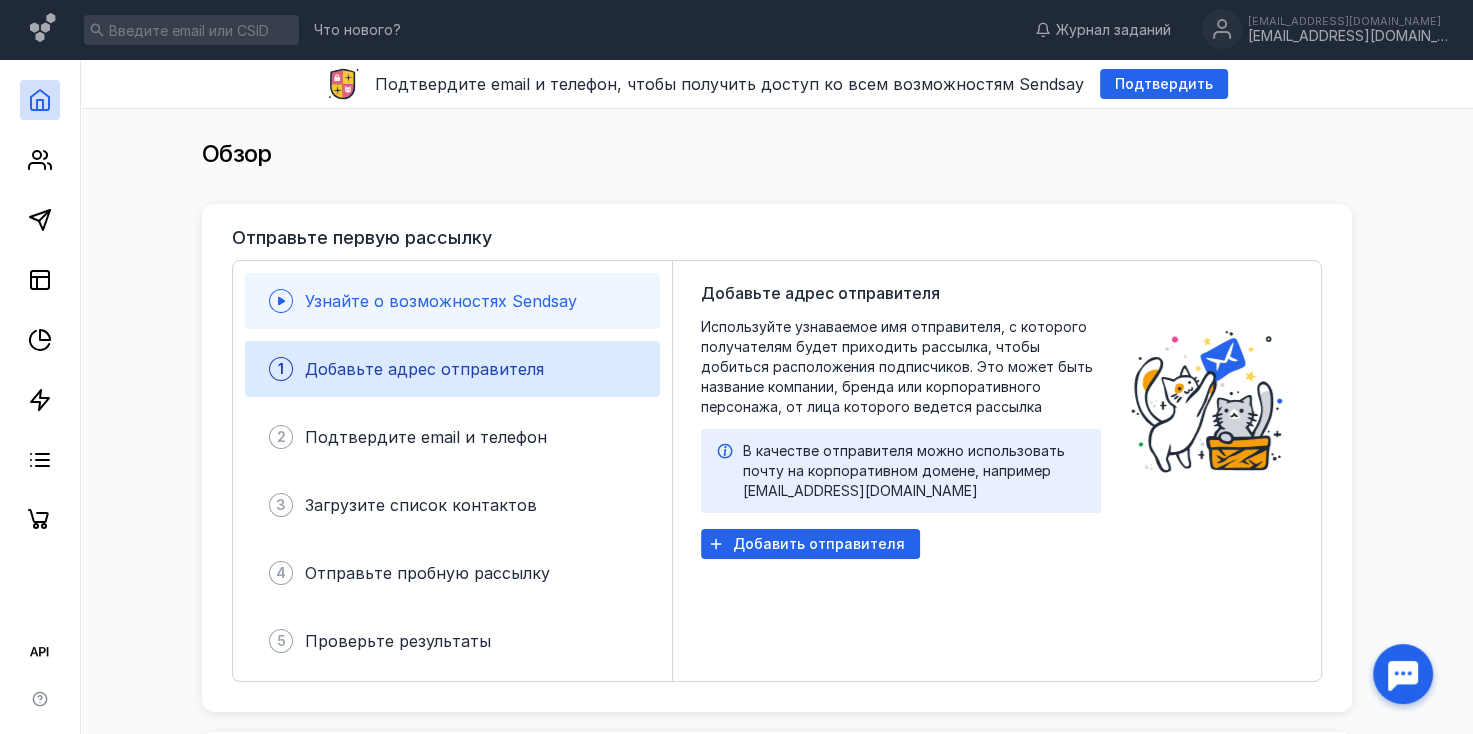 click on "Узнайте о возможностях Sendsay" at bounding box center (452, 301) 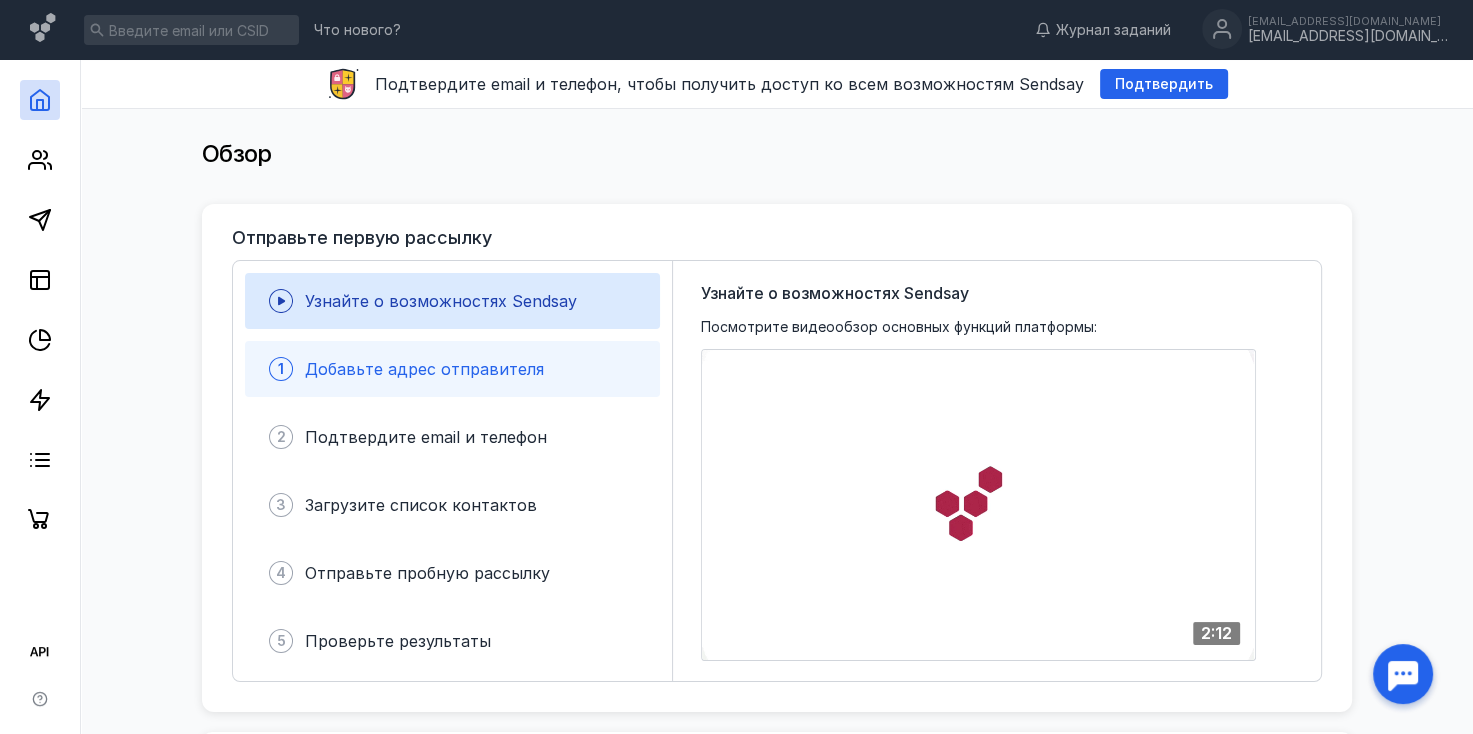 click on "Добавьте адрес отправителя" at bounding box center [424, 369] 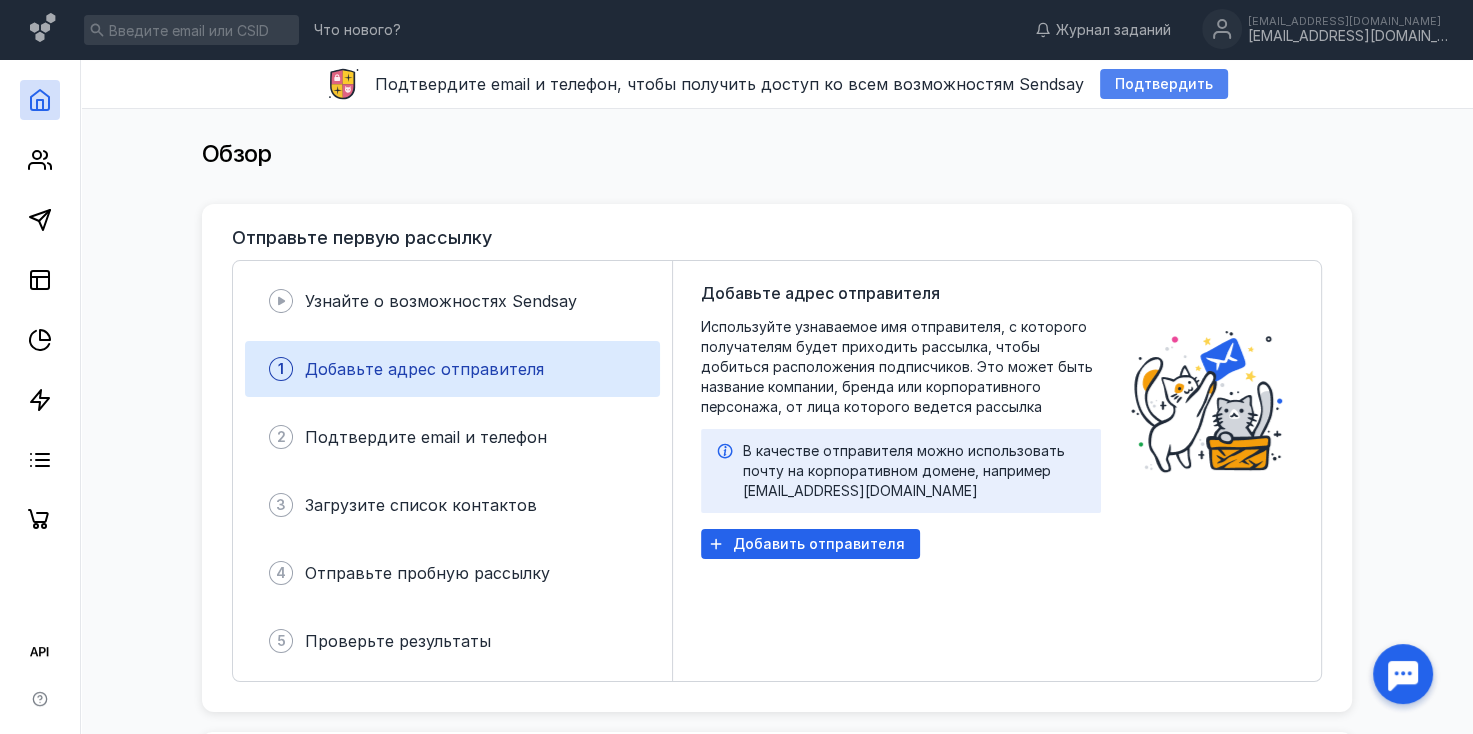 click on "Подтвердить" at bounding box center (1164, 84) 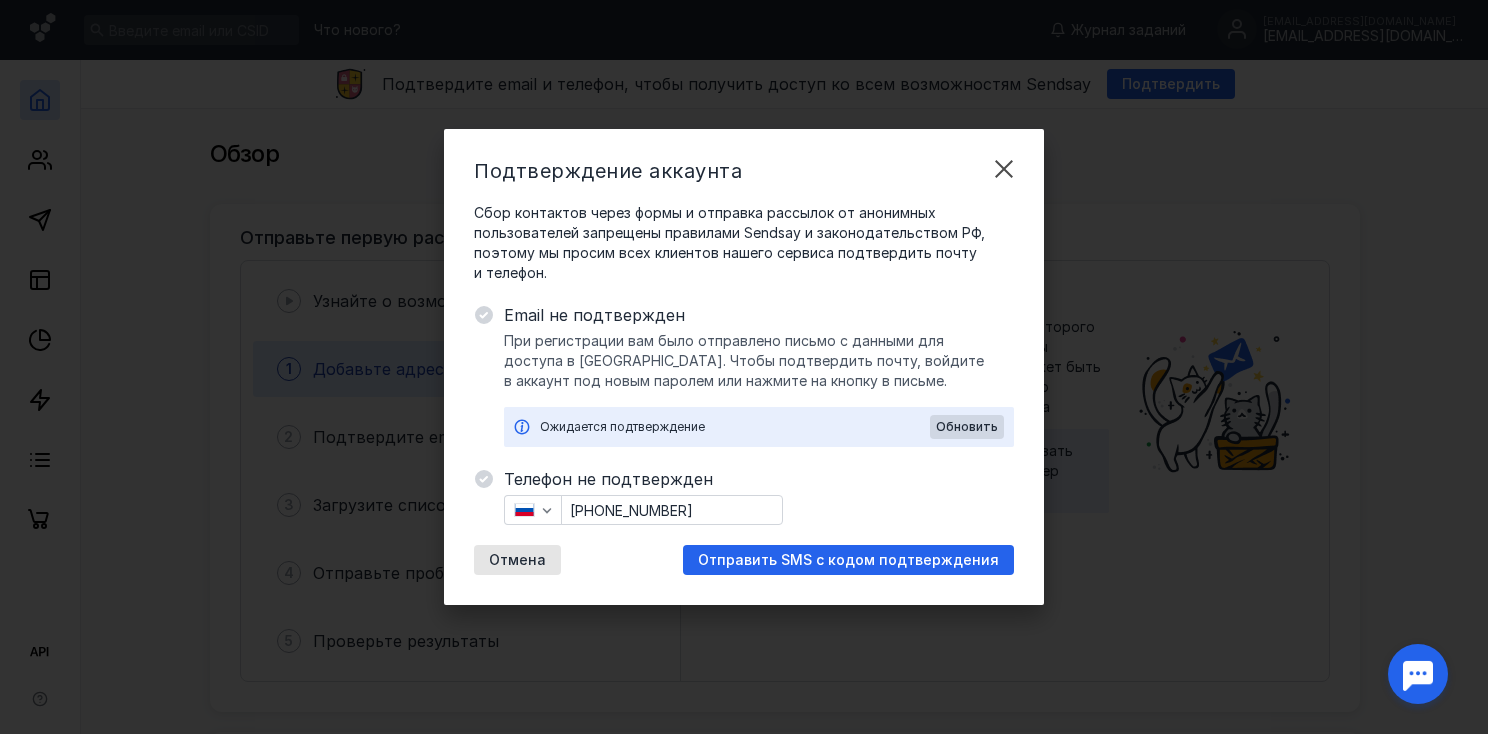 click on "Отправить SMS с кодом подтверждения" at bounding box center [848, 560] 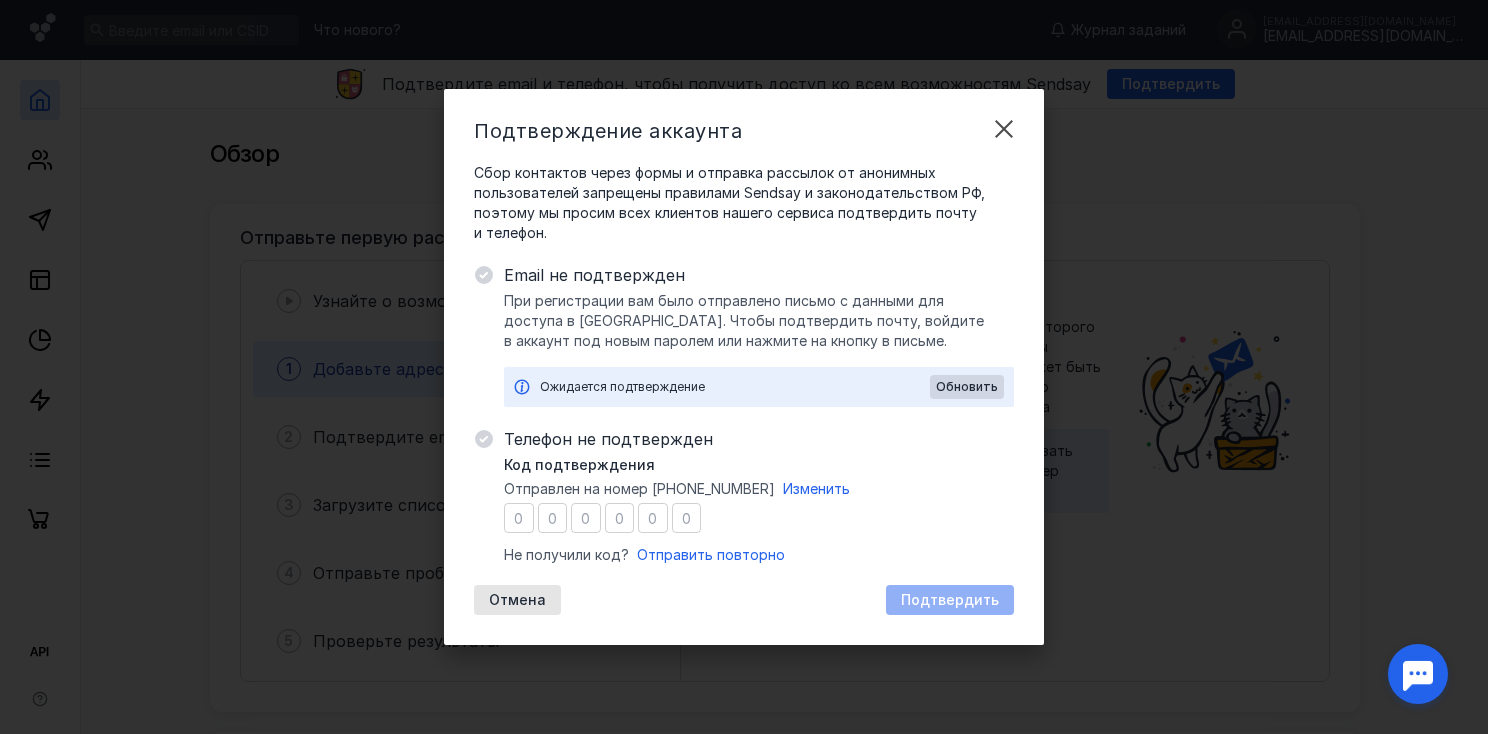 type on "3" 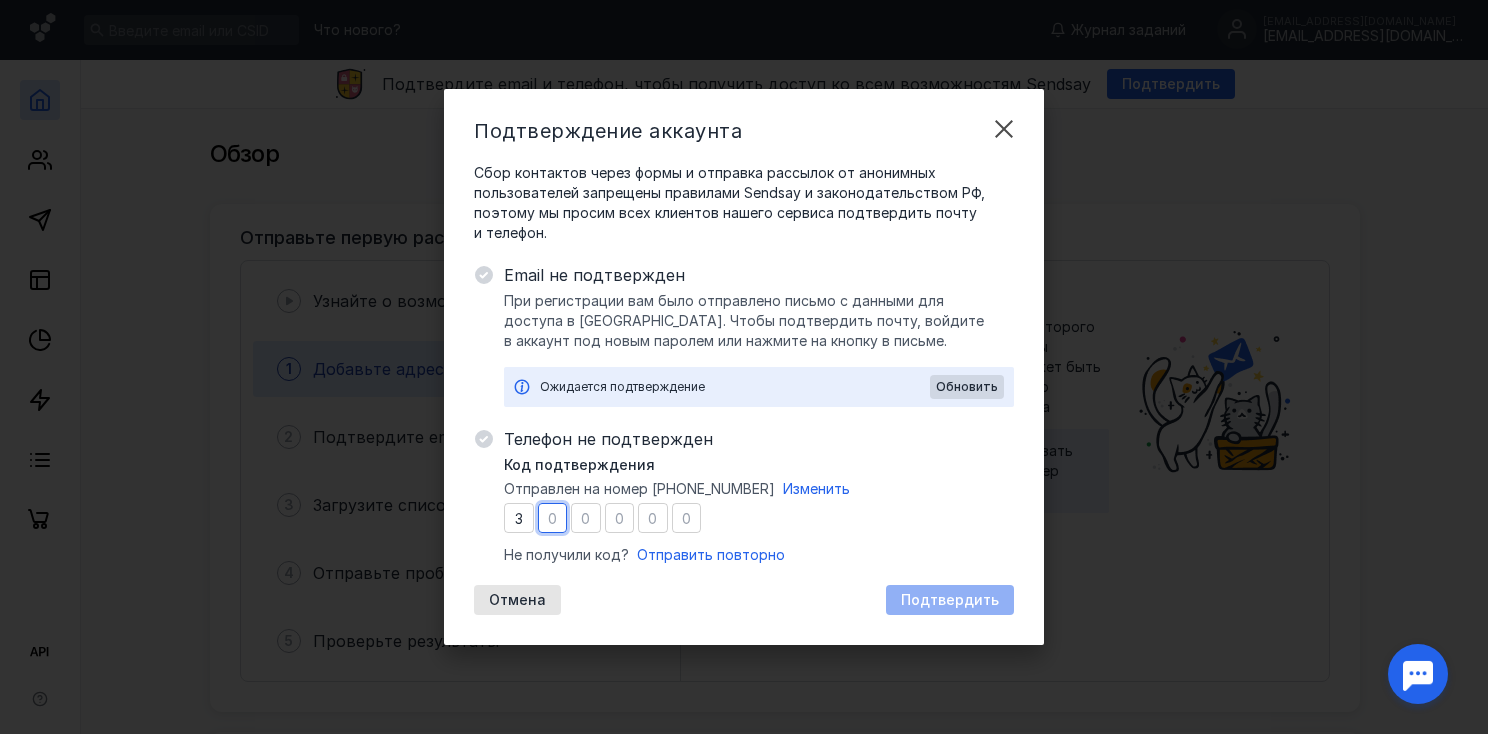type on "9" 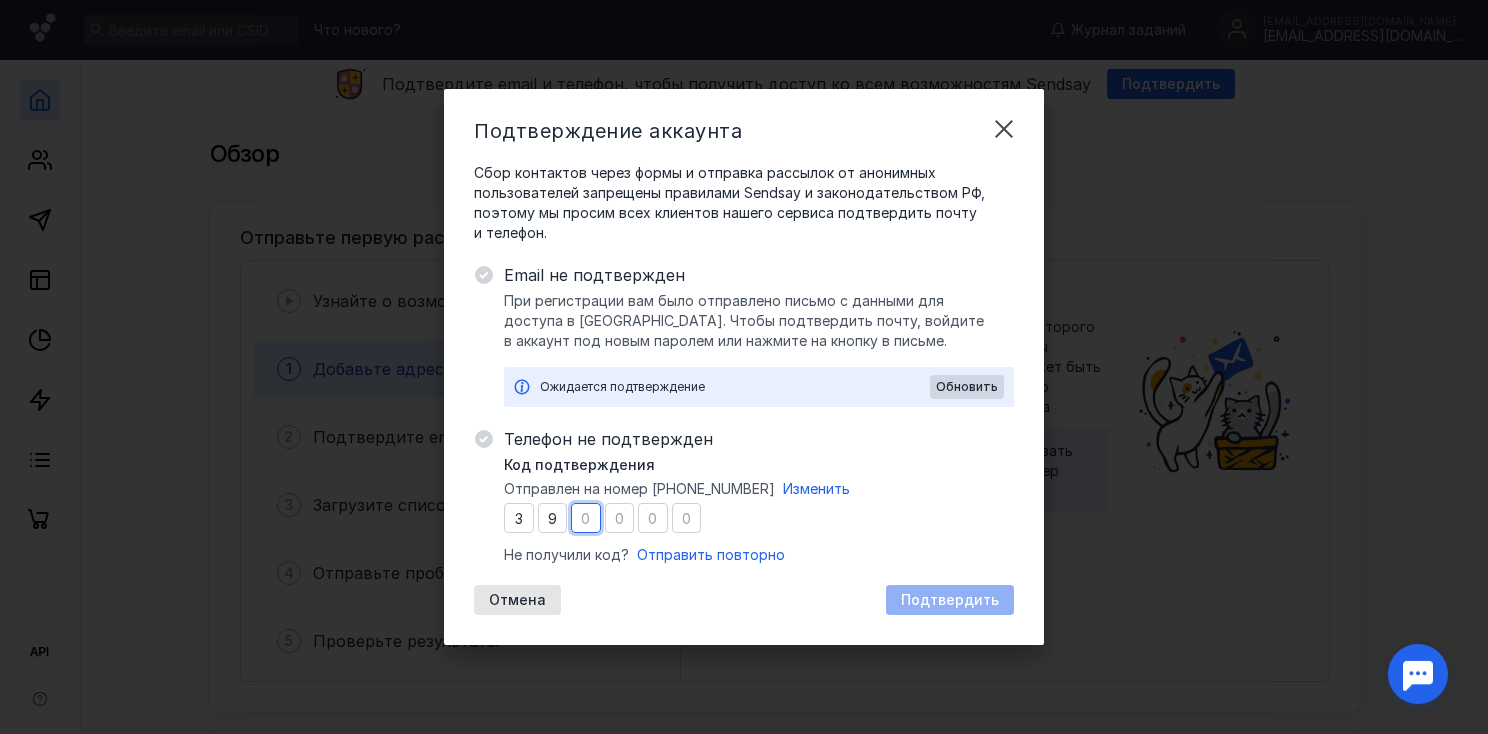 type on "1" 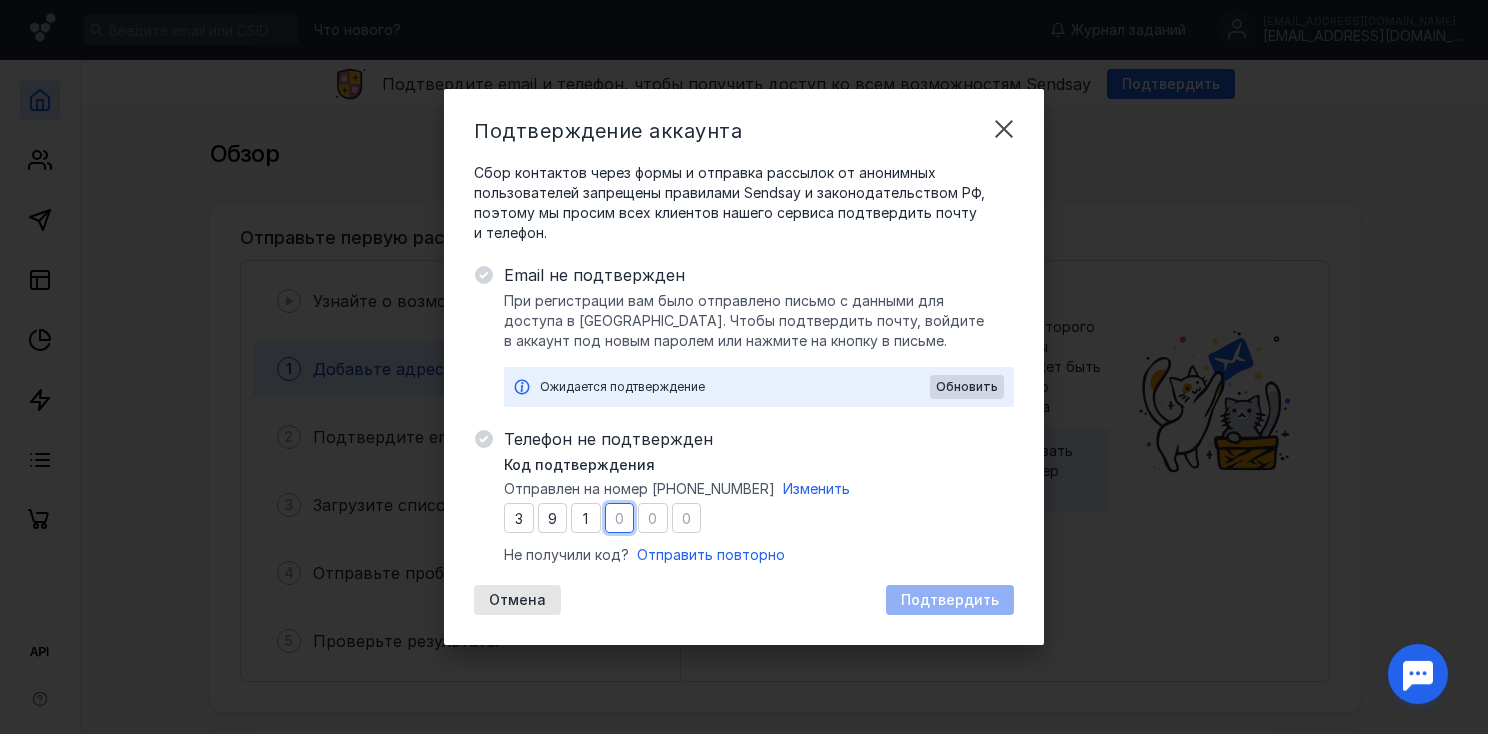 type on "6" 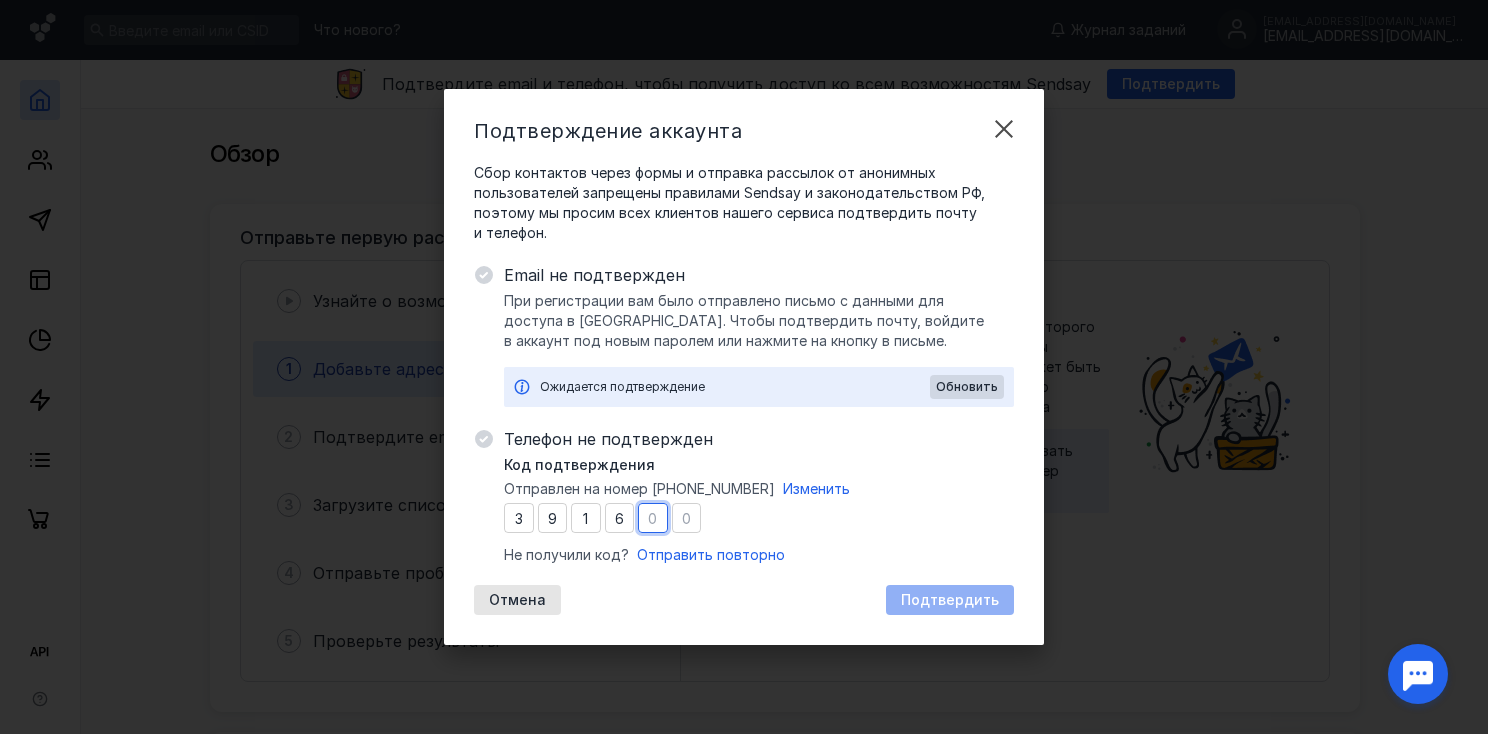 type on "3" 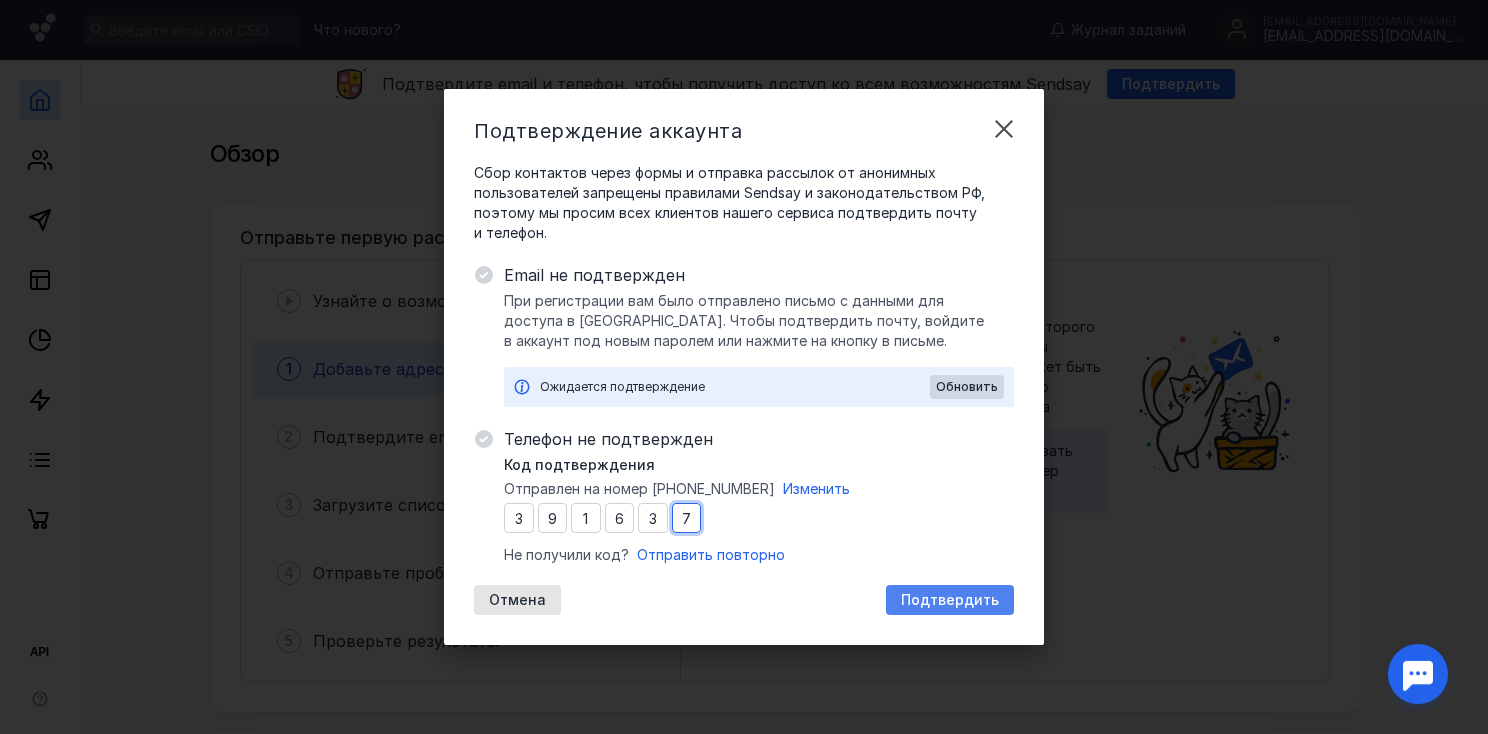 type on "7" 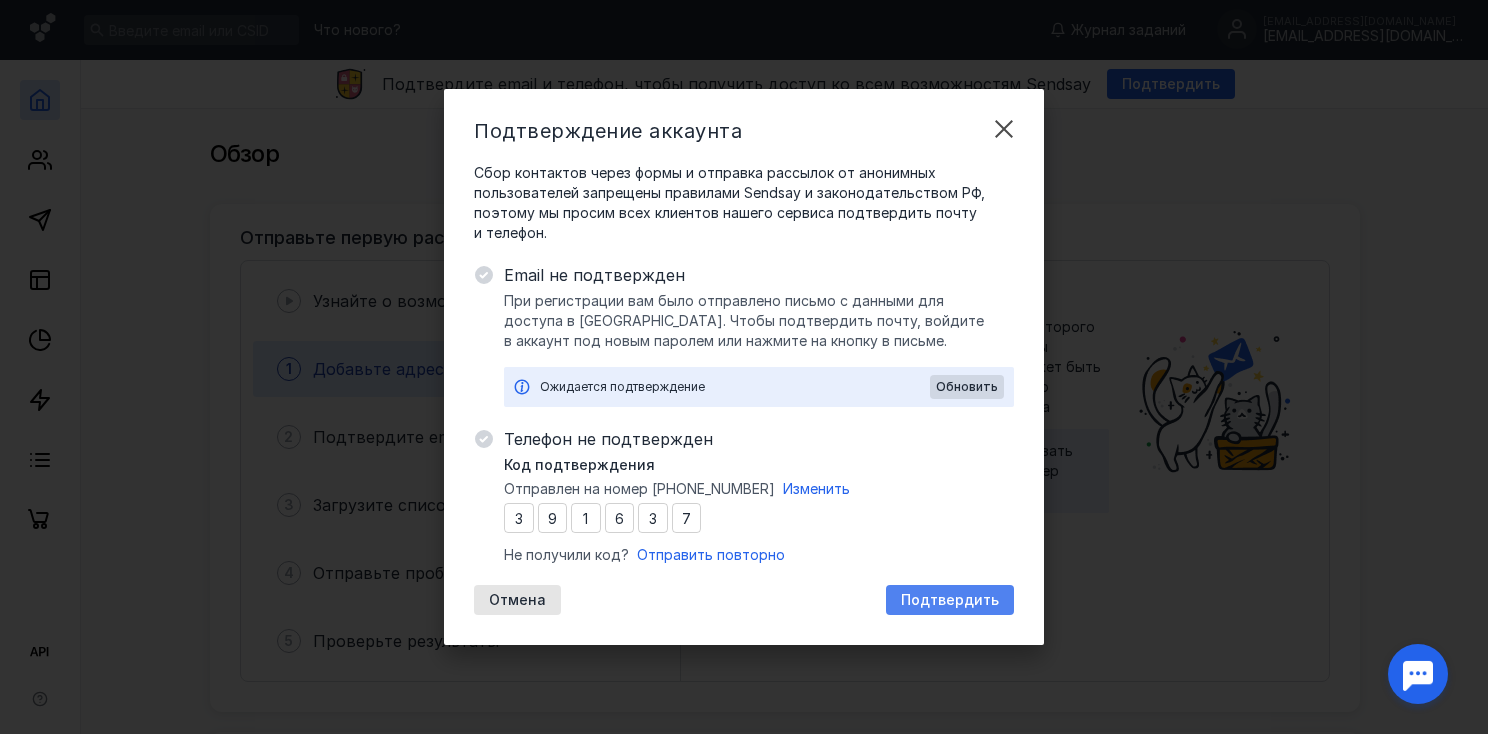 click on "Подтвердить" at bounding box center (950, 600) 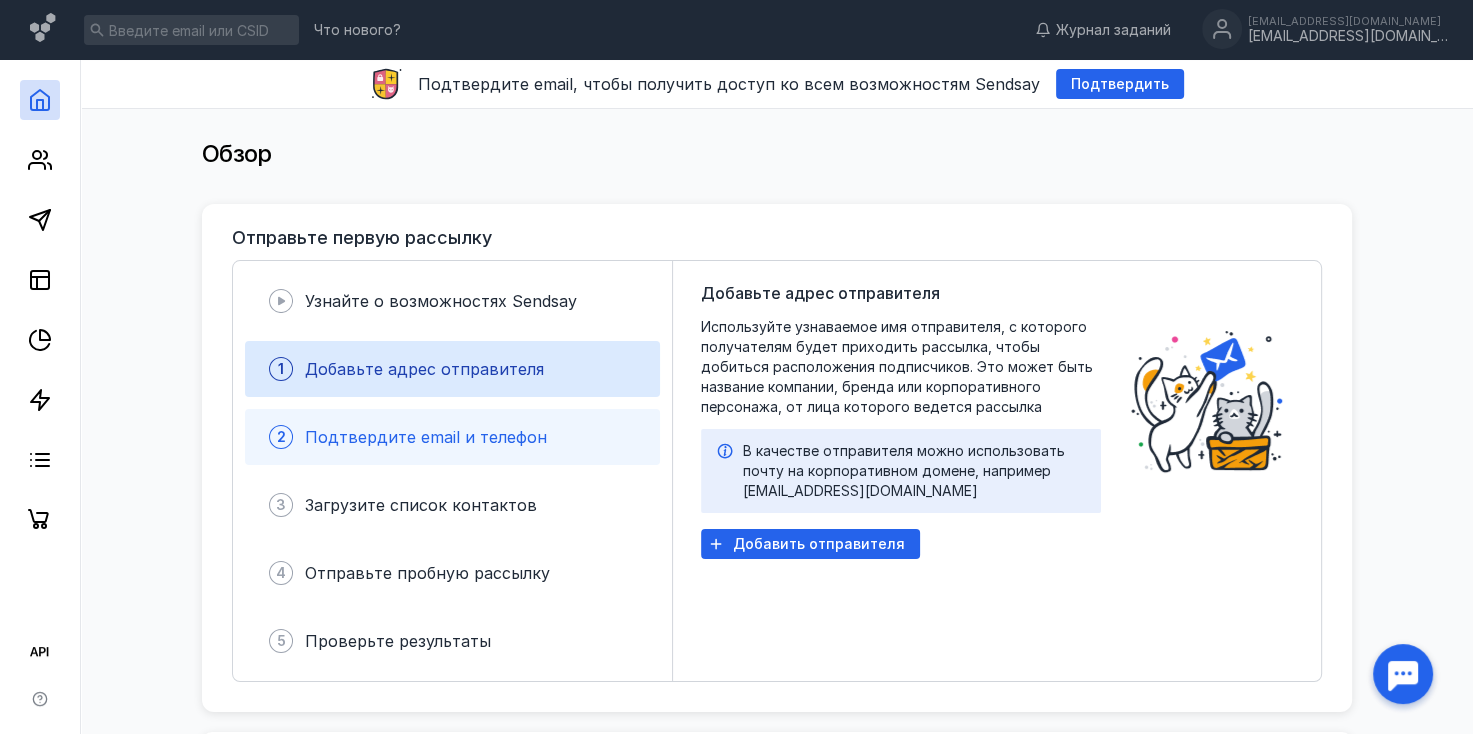 click on "Подтвердите email и телефон" at bounding box center (426, 437) 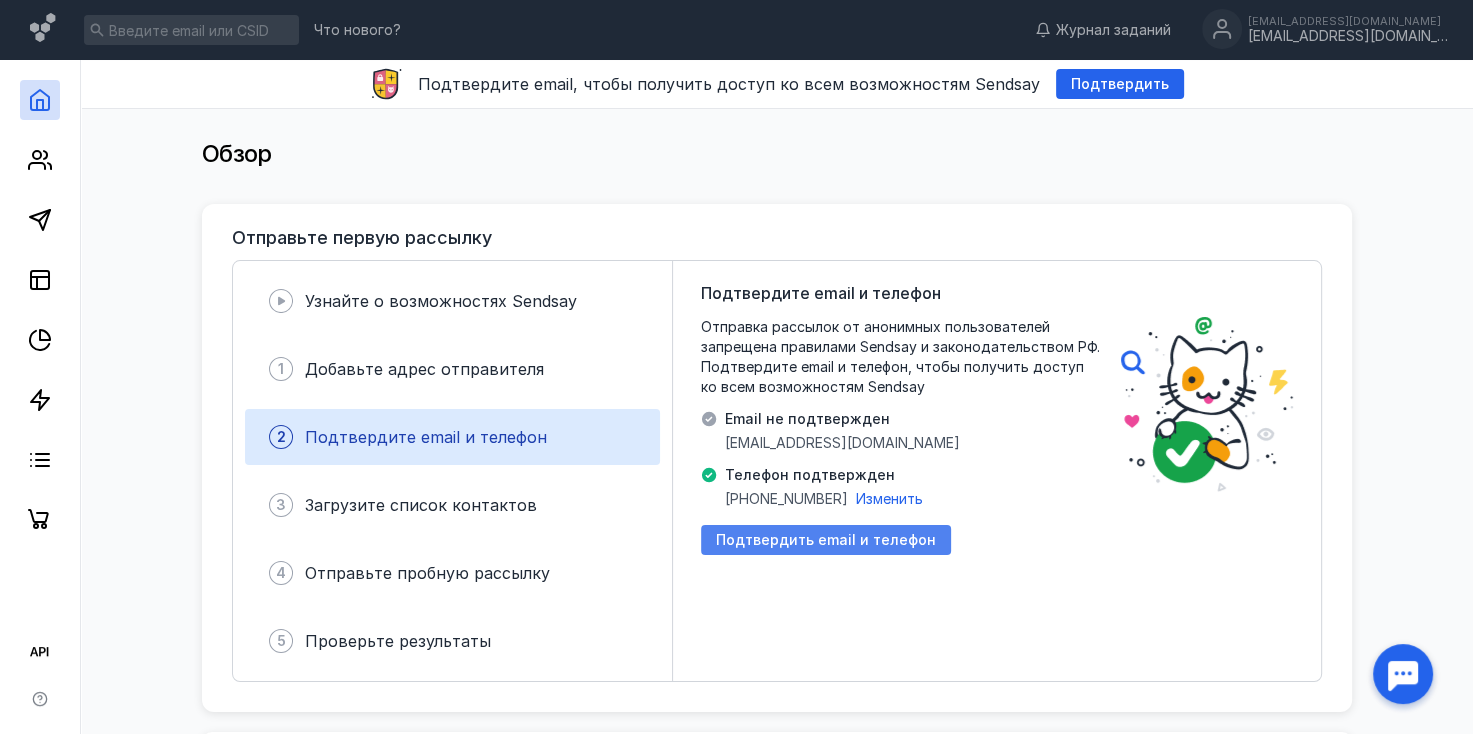 click on "Подтвердить email и телефон" at bounding box center (826, 540) 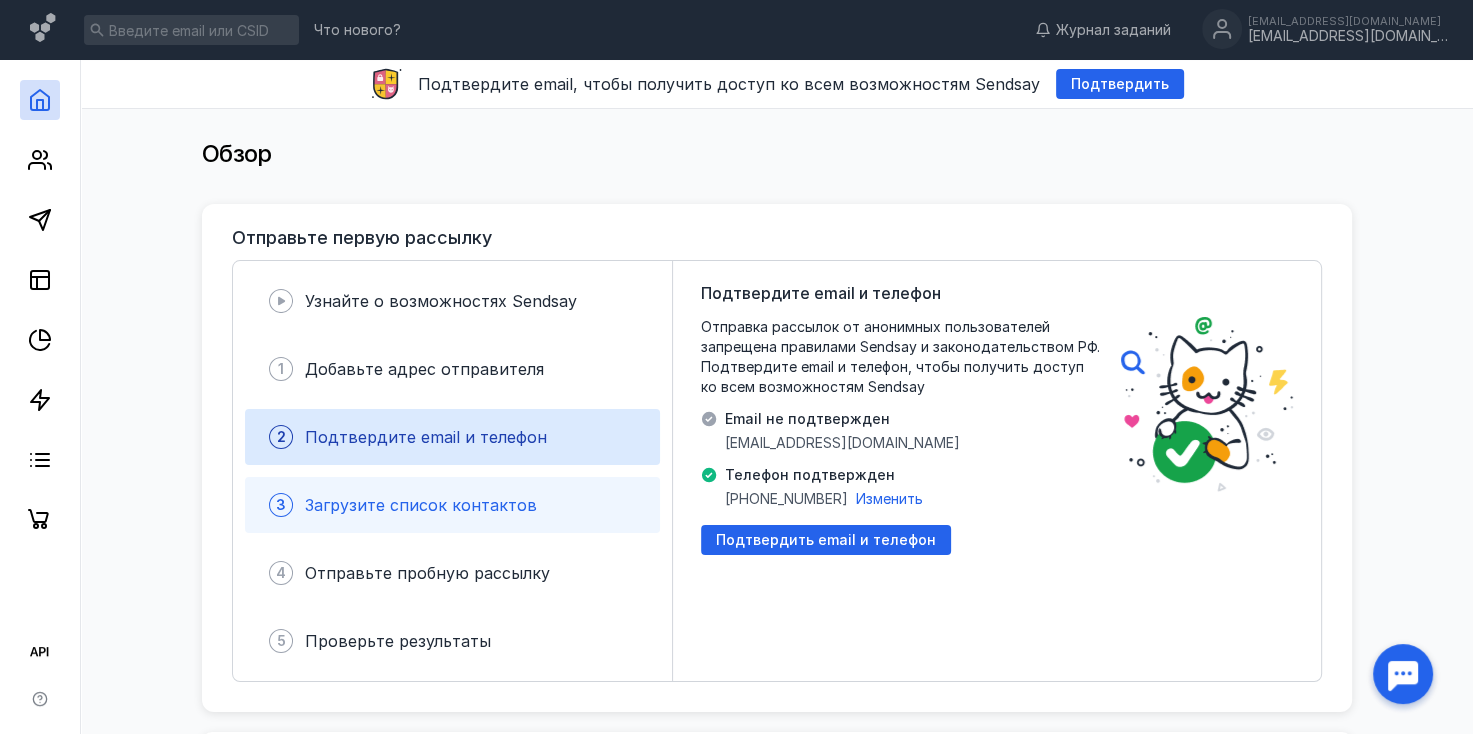click on "Загрузите список контактов" at bounding box center [421, 505] 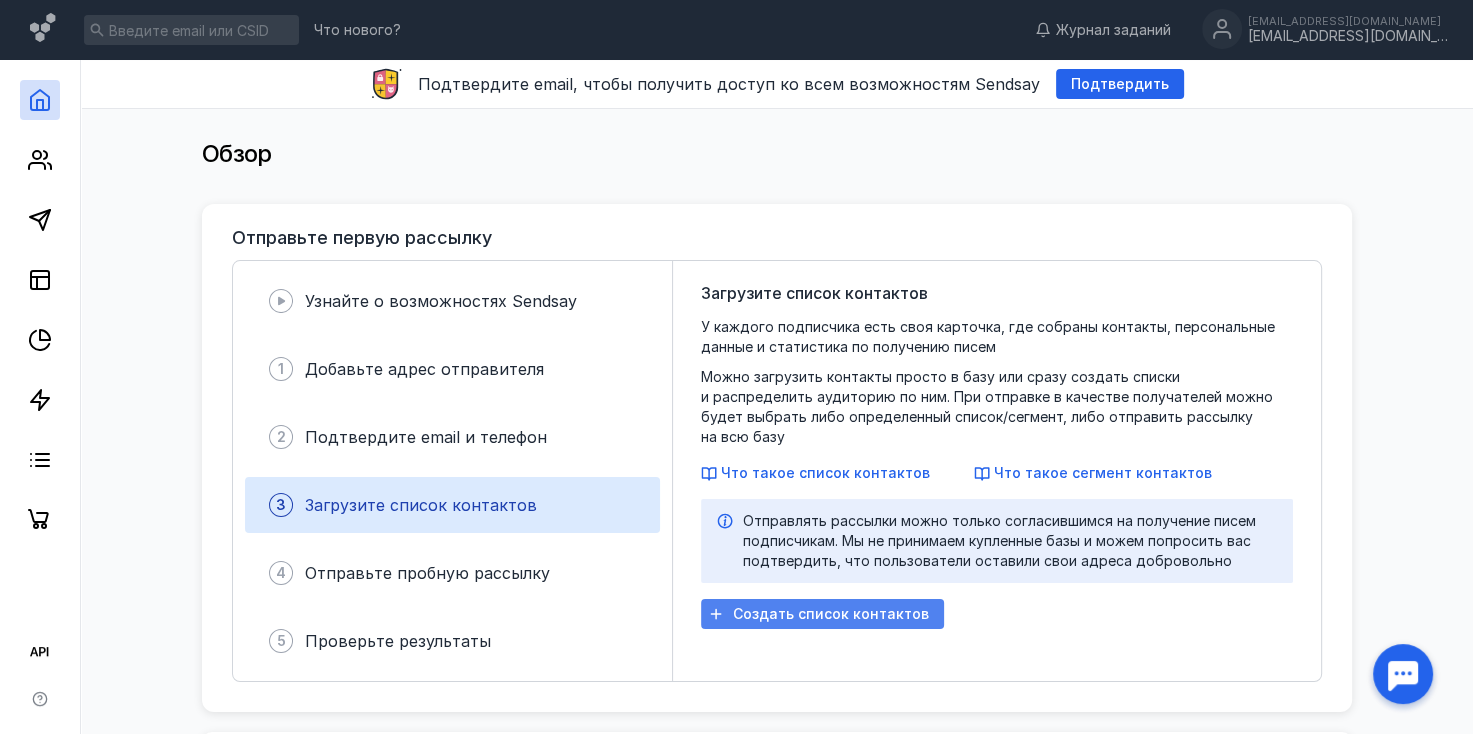 click on "Создать список контактов" at bounding box center (831, 614) 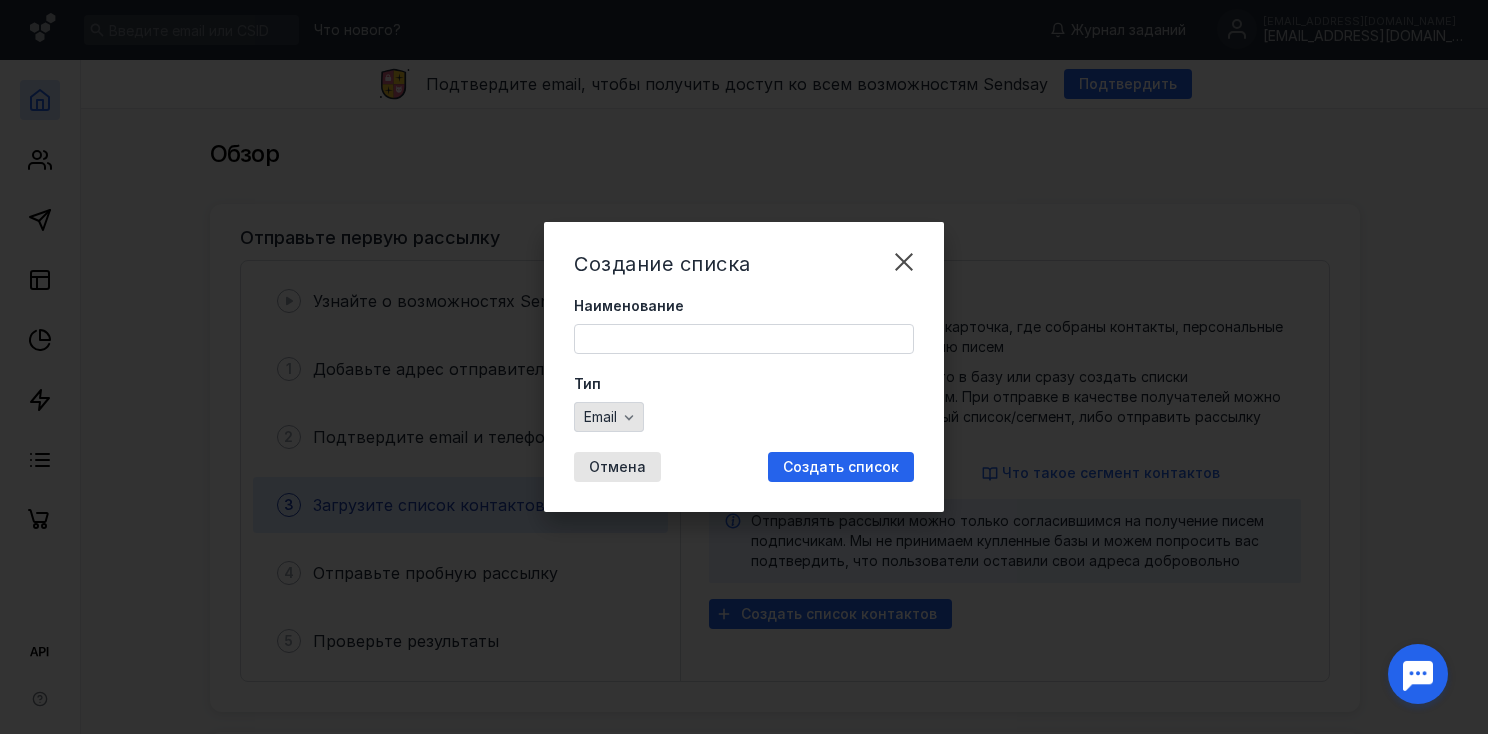 click 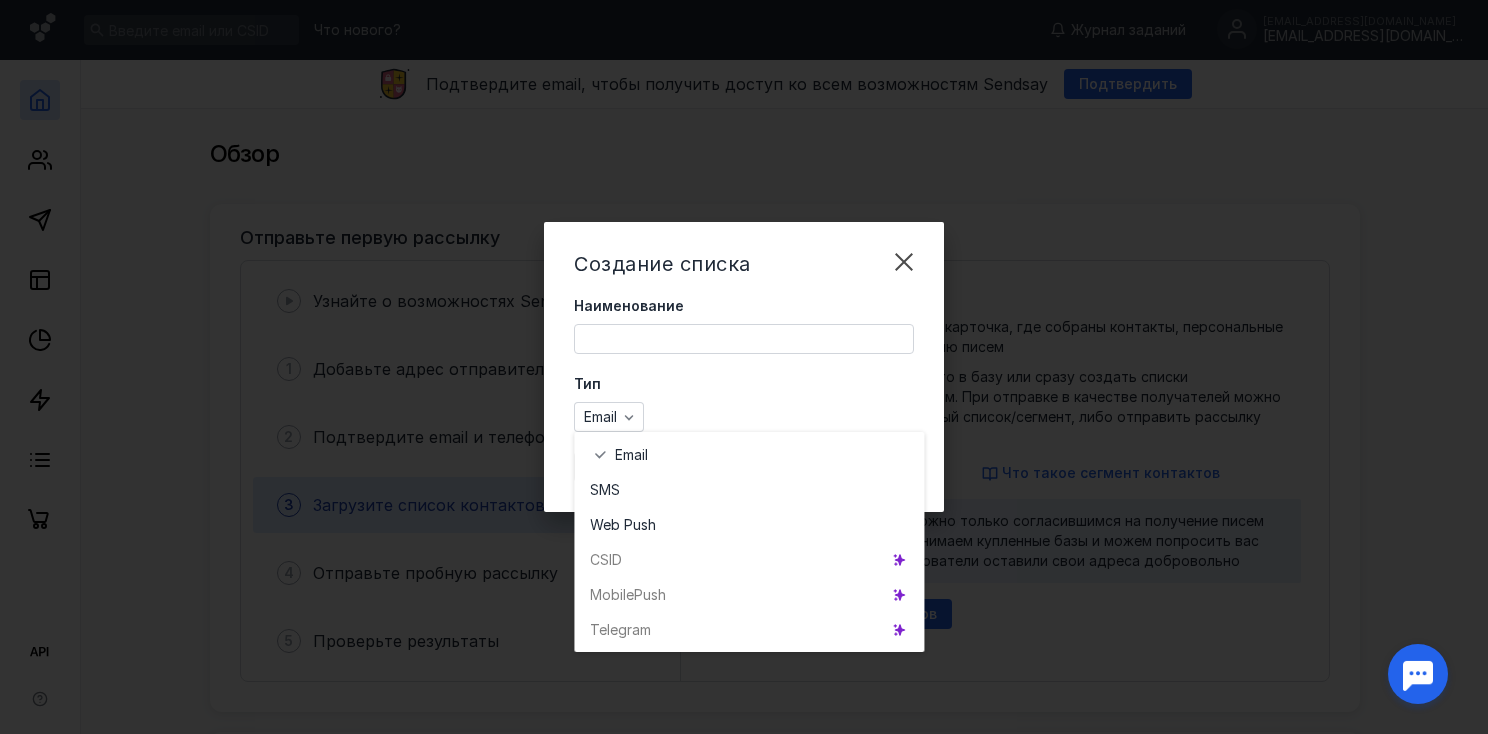 click on "Тип" at bounding box center (744, 384) 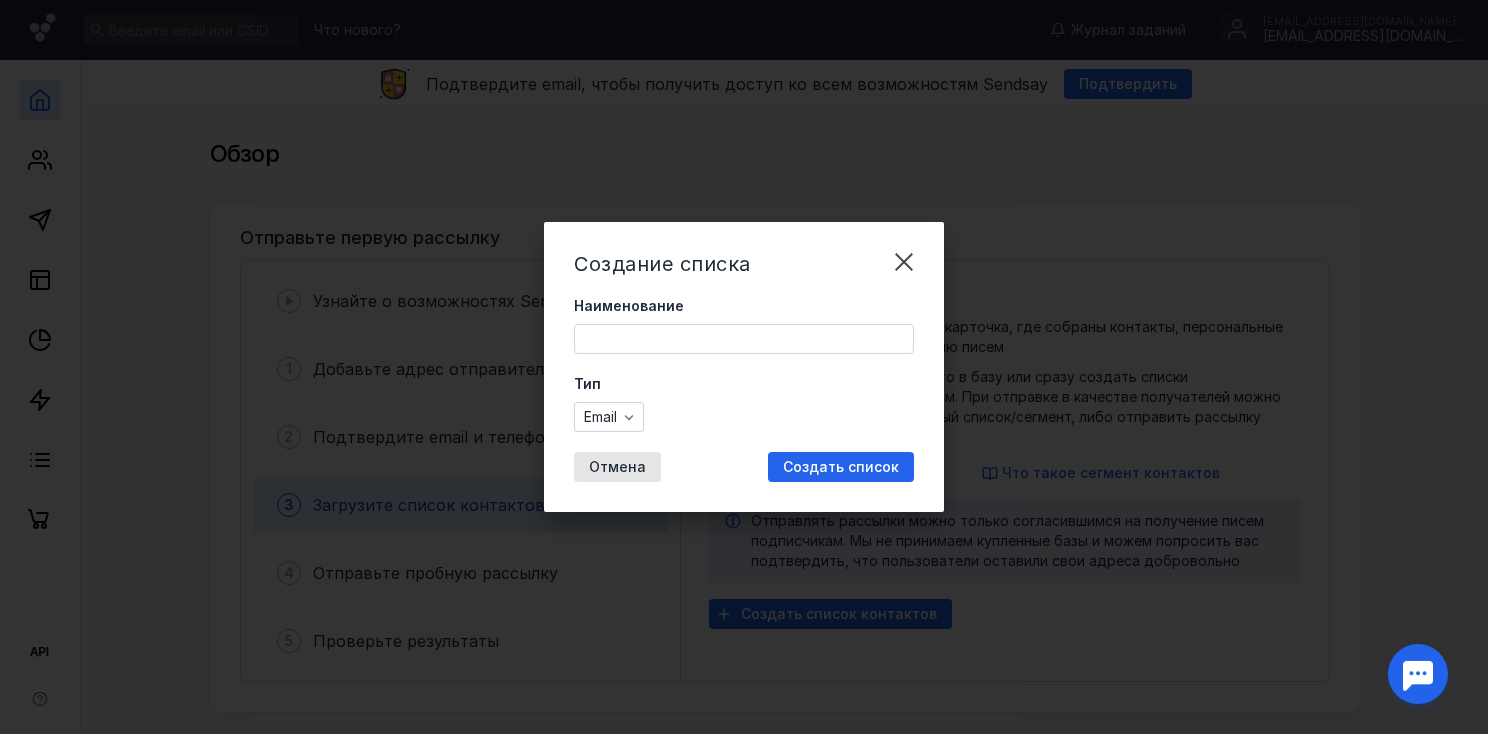 click on "Наименование" at bounding box center (744, 339) 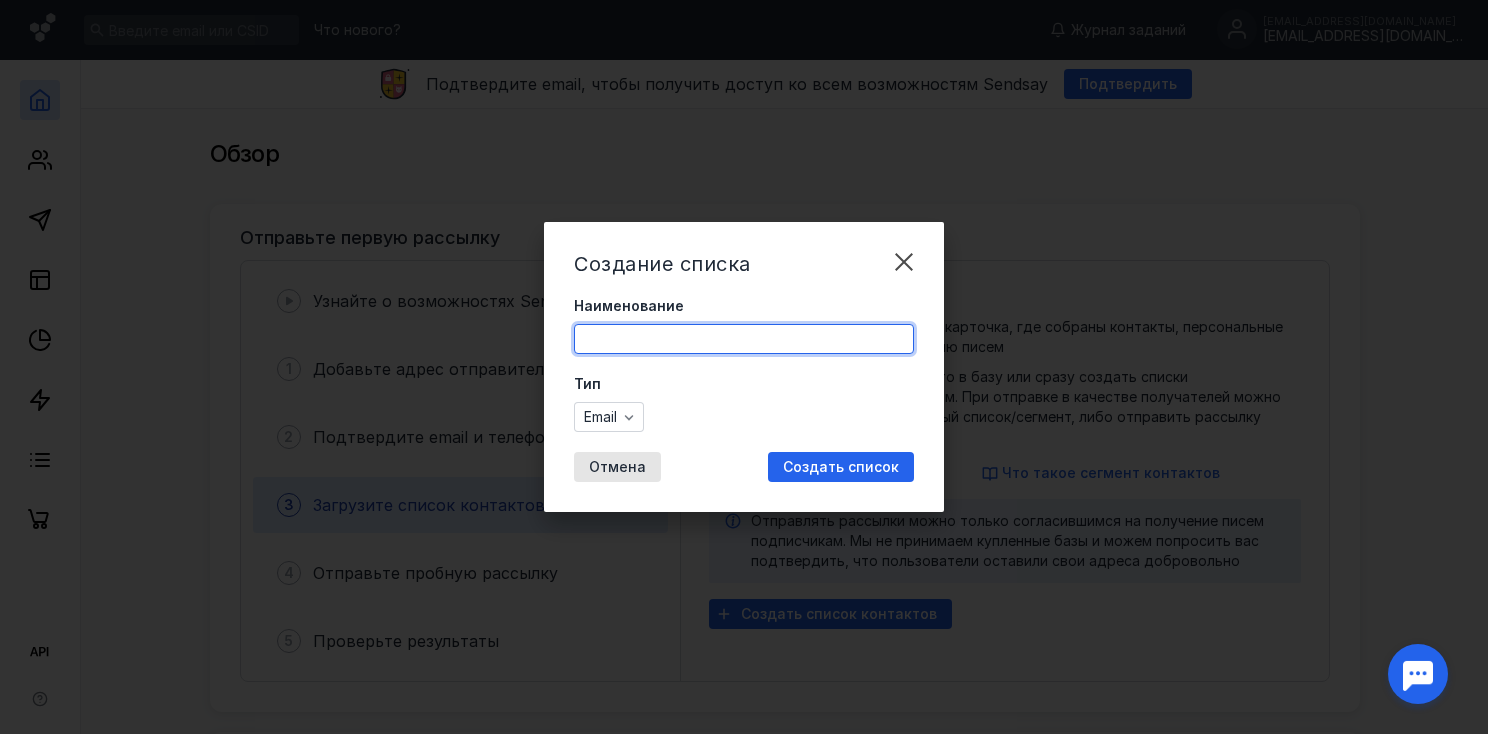 type on "Философия вкуса" 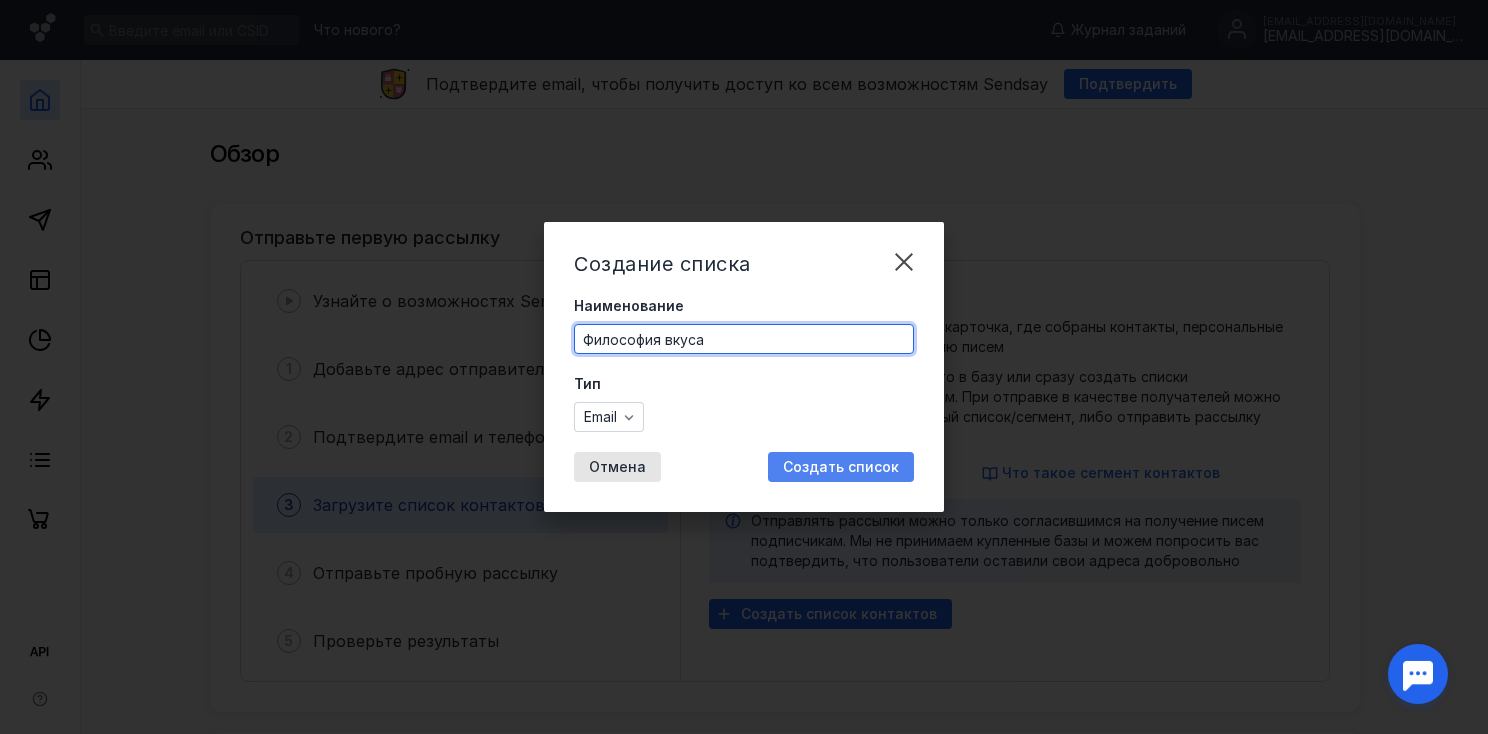 click on "Создать список" at bounding box center (841, 467) 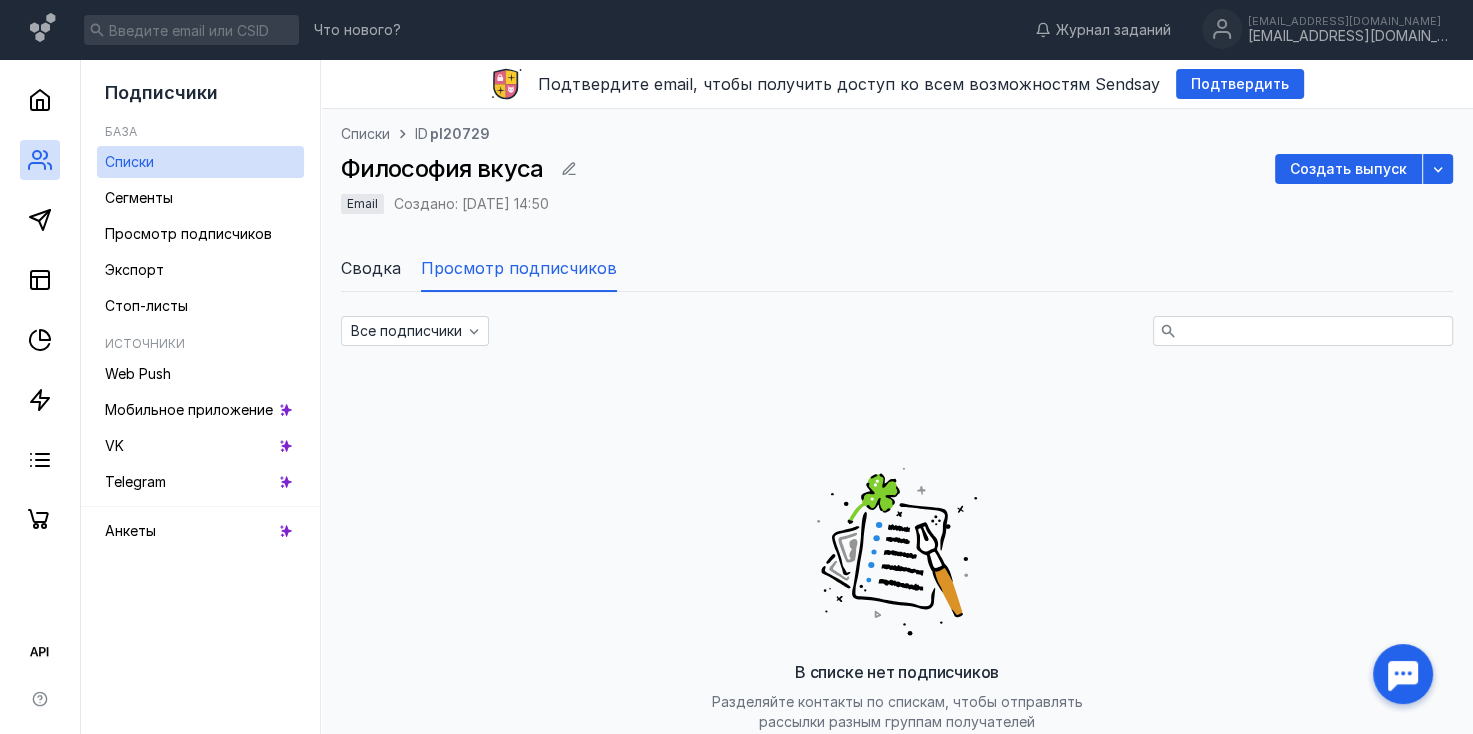 click on "Все подписчики В списке нет подписчиков Разделяйте контакты по спискам, чтобы отправлять рассылки разным группам получателей Импортировать контакты" at bounding box center [897, 603] 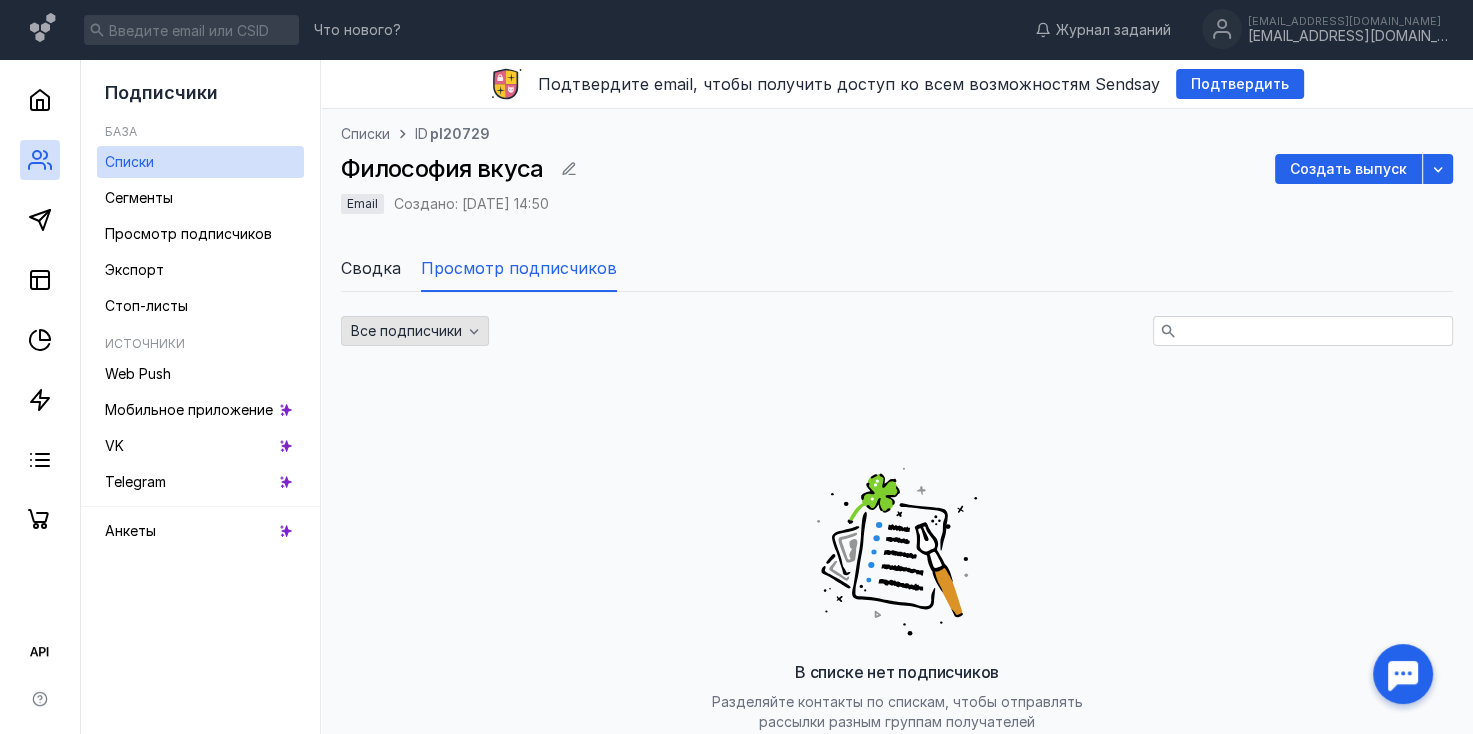 click on "Все подписчики" at bounding box center [406, 331] 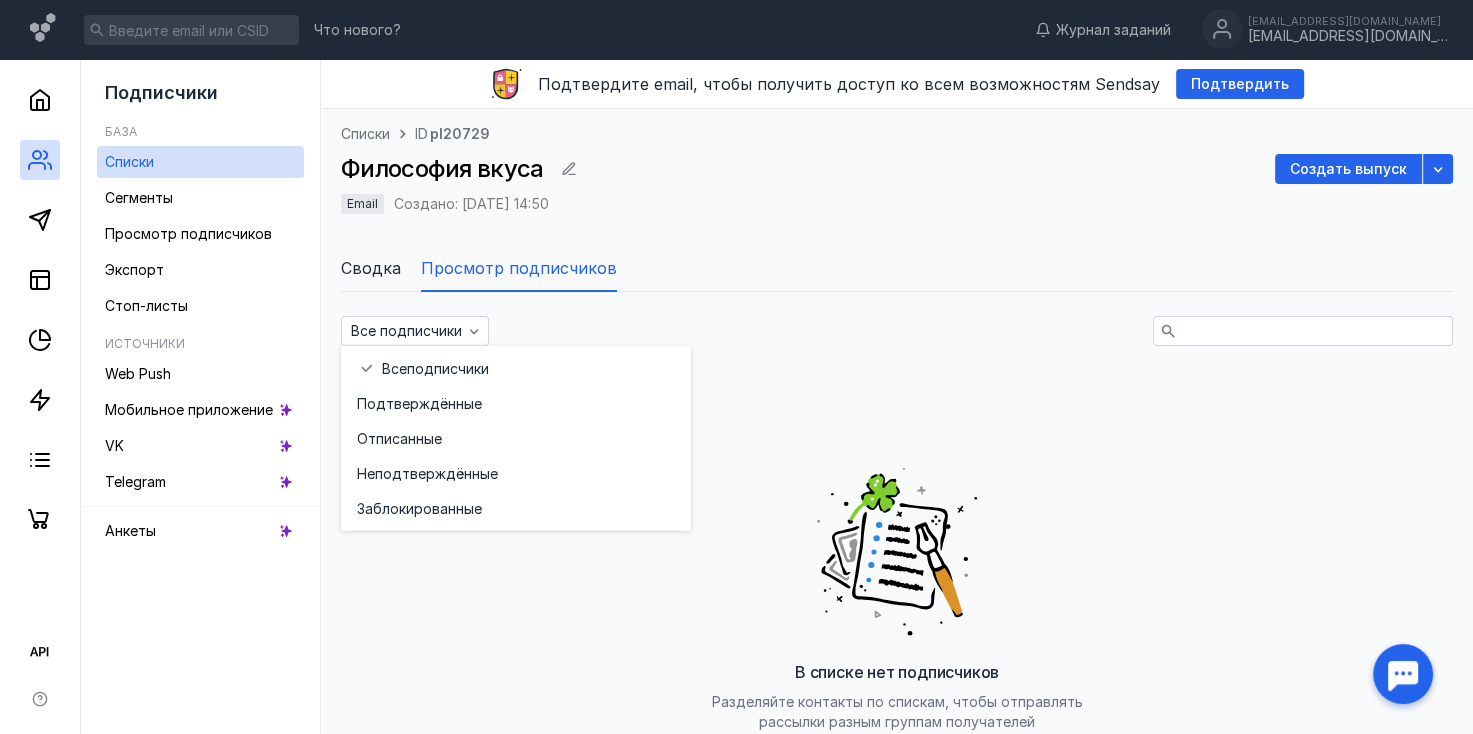 click on "В списке нет подписчиков Разделяйте контакты по спискам, чтобы отправлять рассылки разным группам получателей Импортировать контакты" at bounding box center (897, 616) 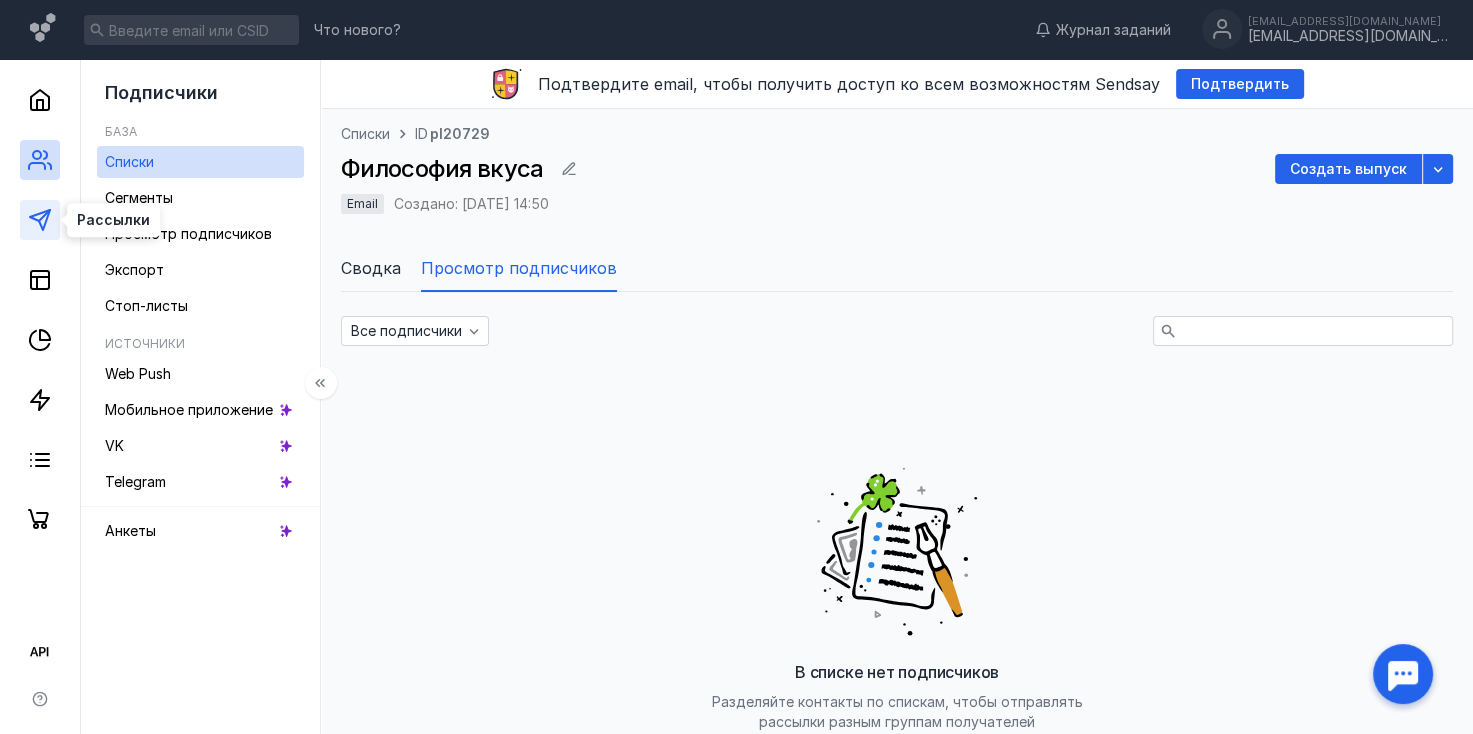 click 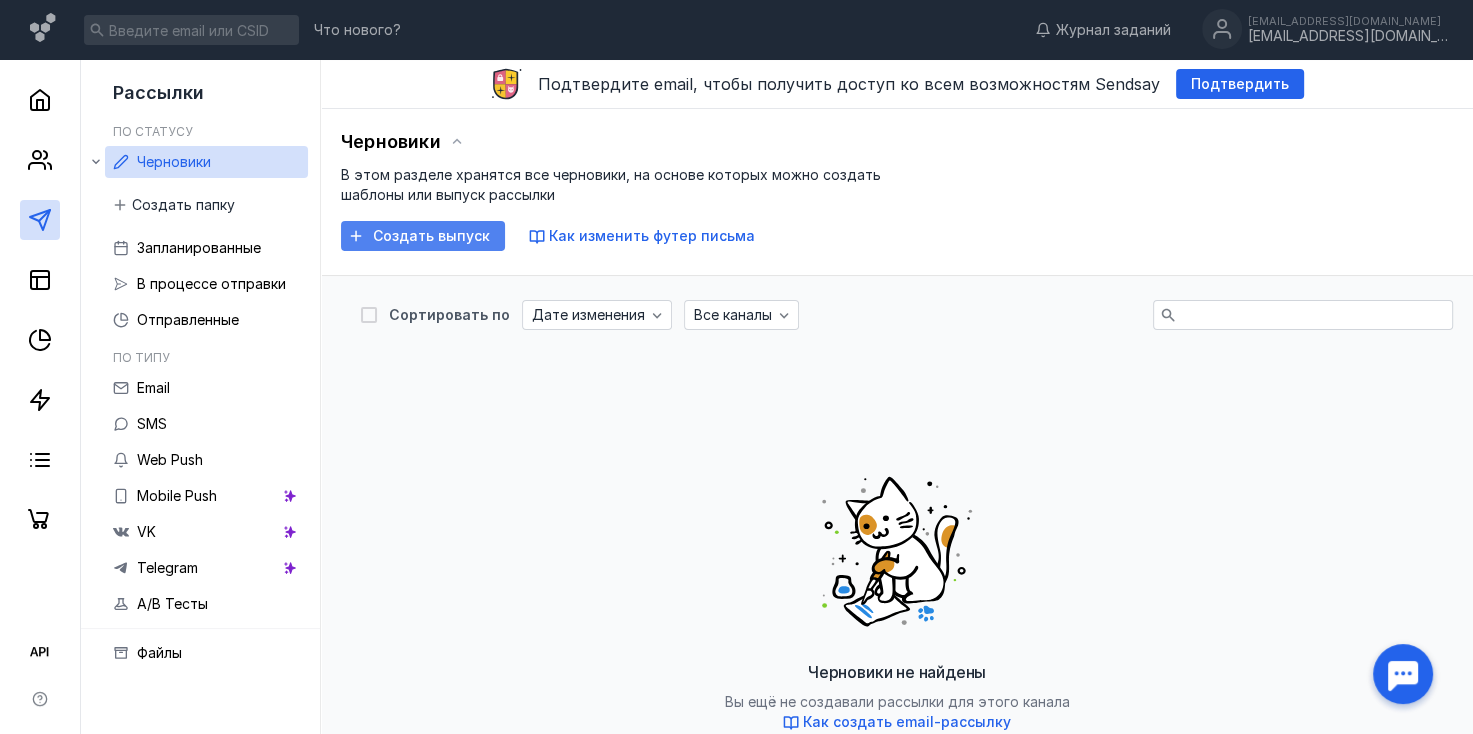 click on "Создать выпуск" at bounding box center (423, 236) 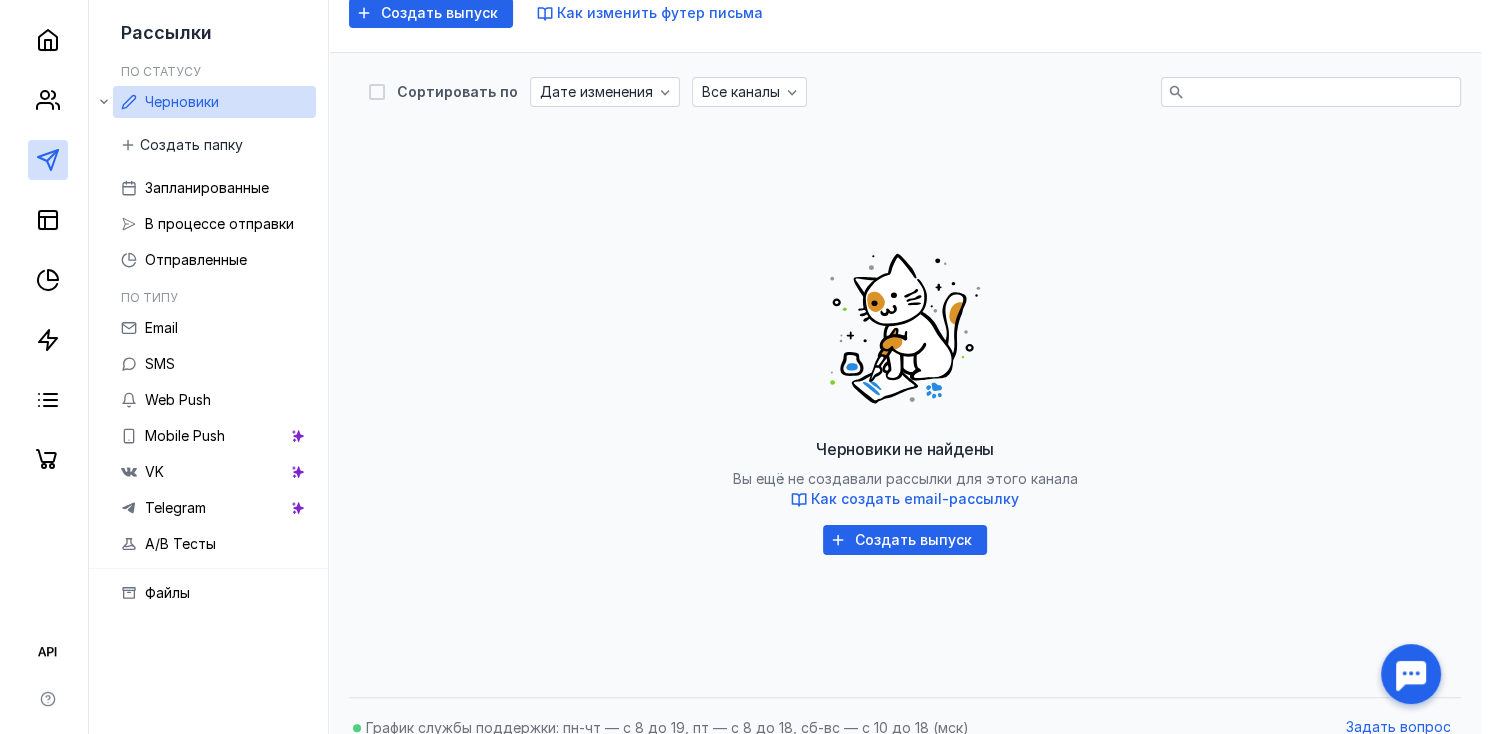 scroll, scrollTop: 245, scrollLeft: 0, axis: vertical 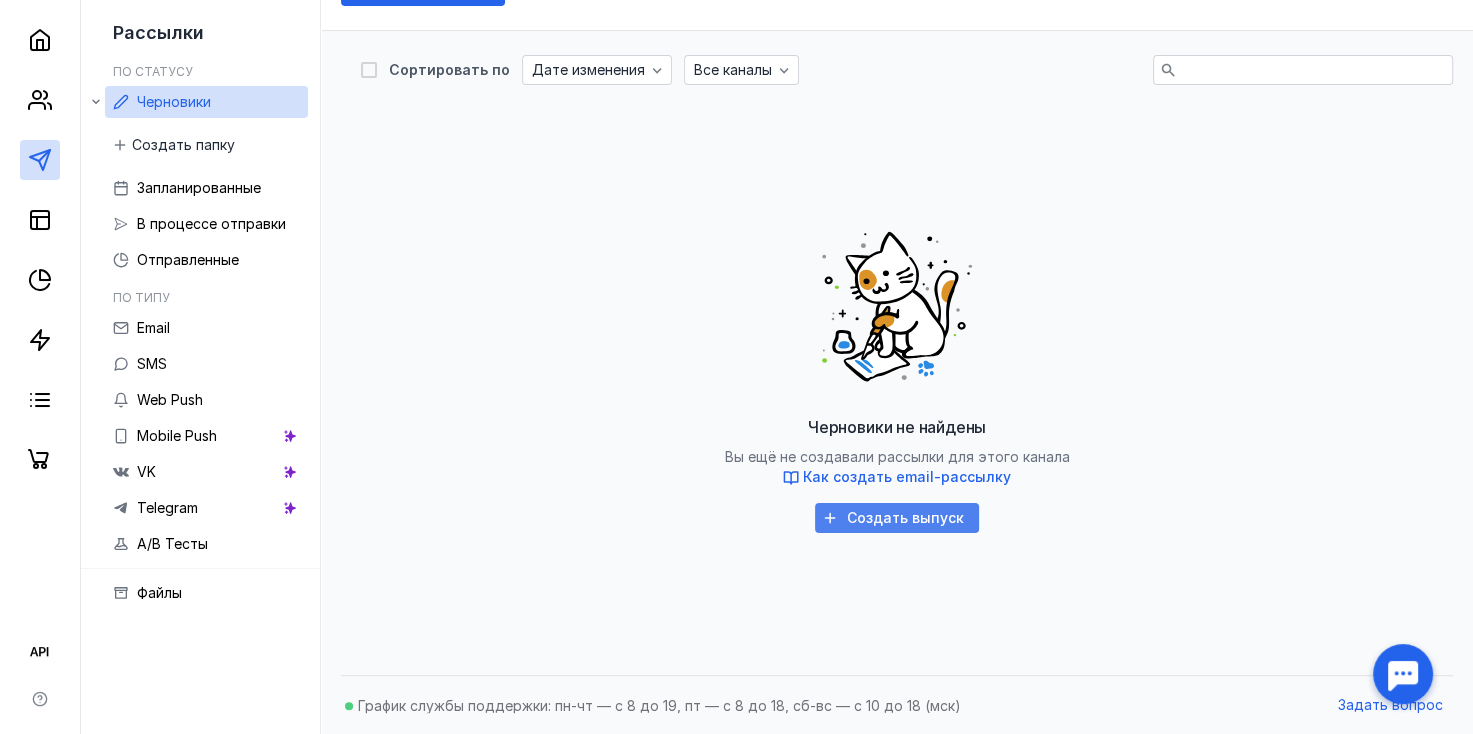 click on "Создать выпуск" at bounding box center (905, 518) 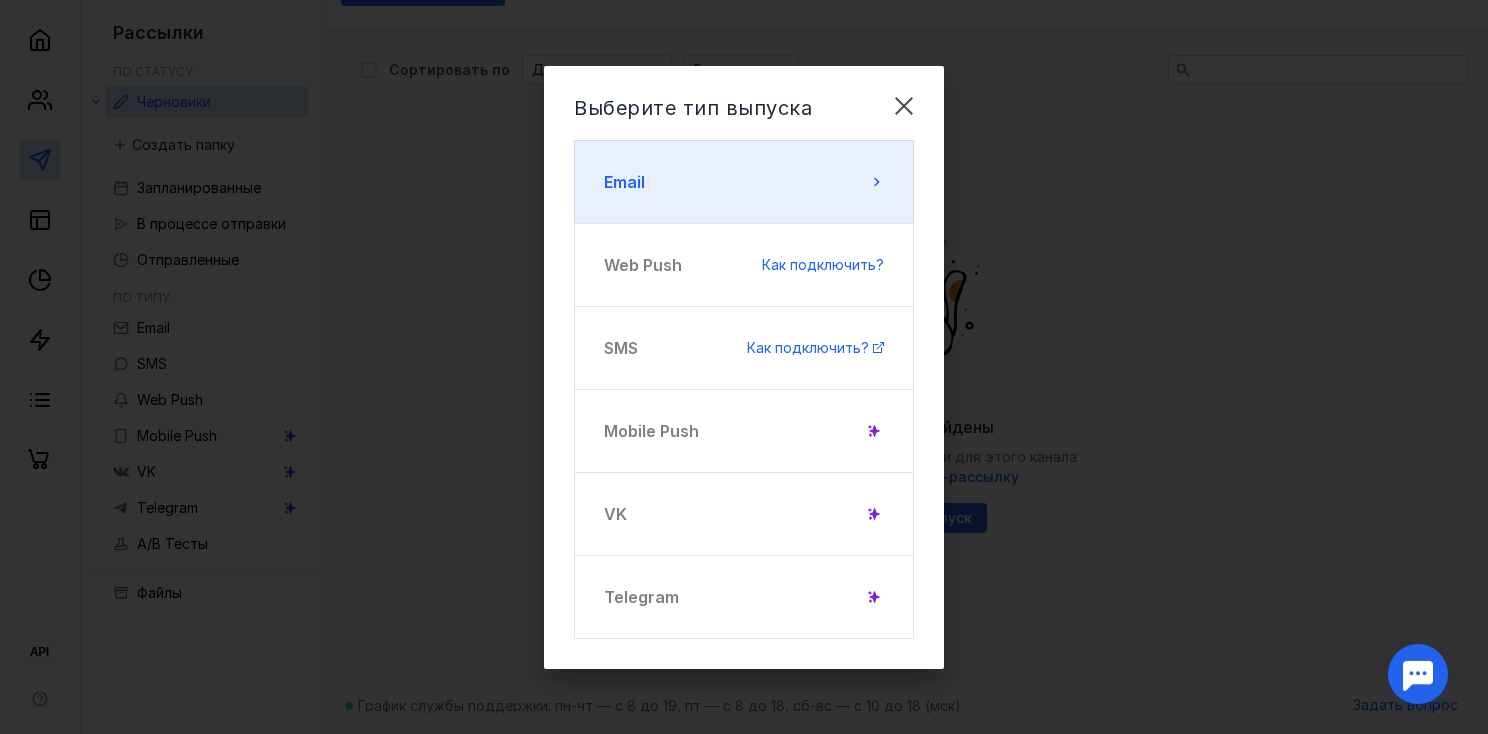 click on "Email" at bounding box center (744, 182) 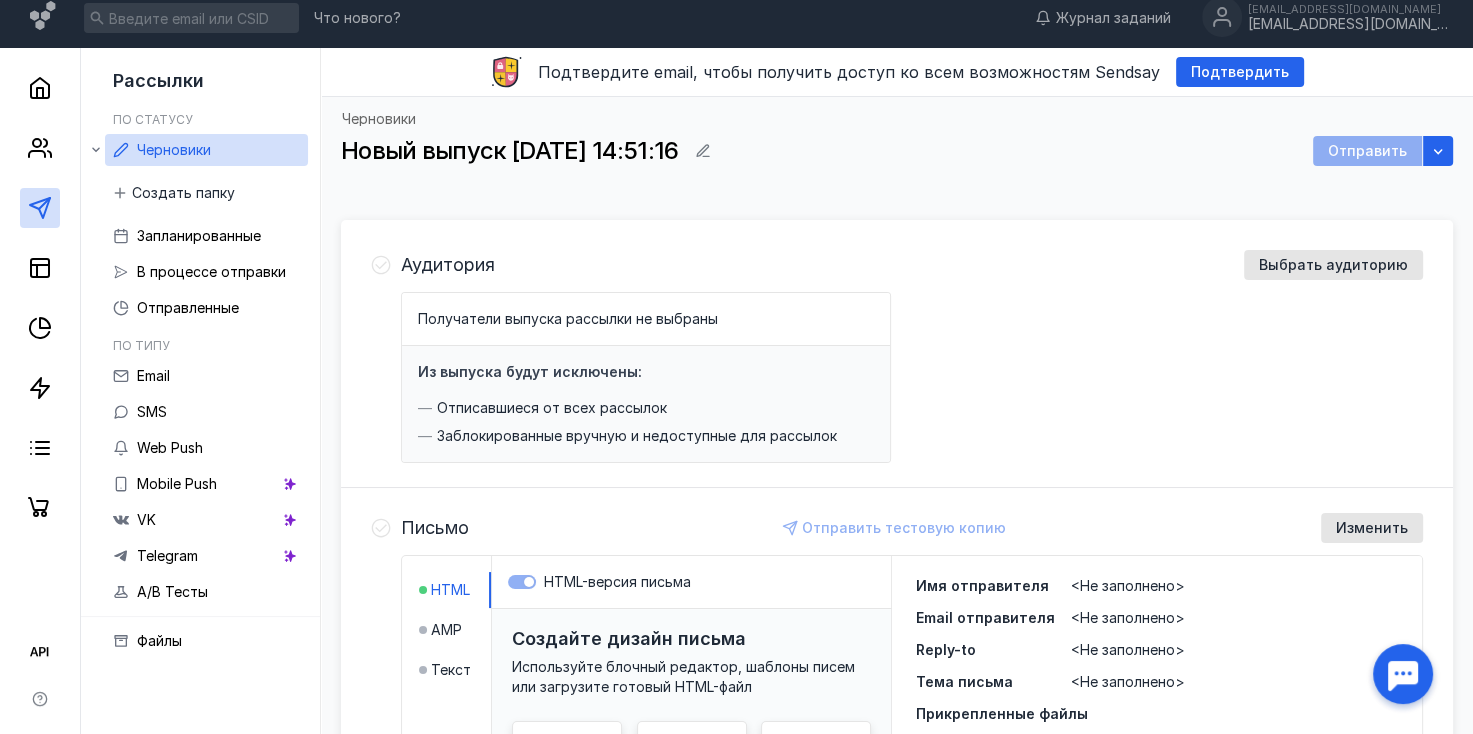 scroll, scrollTop: 12, scrollLeft: 0, axis: vertical 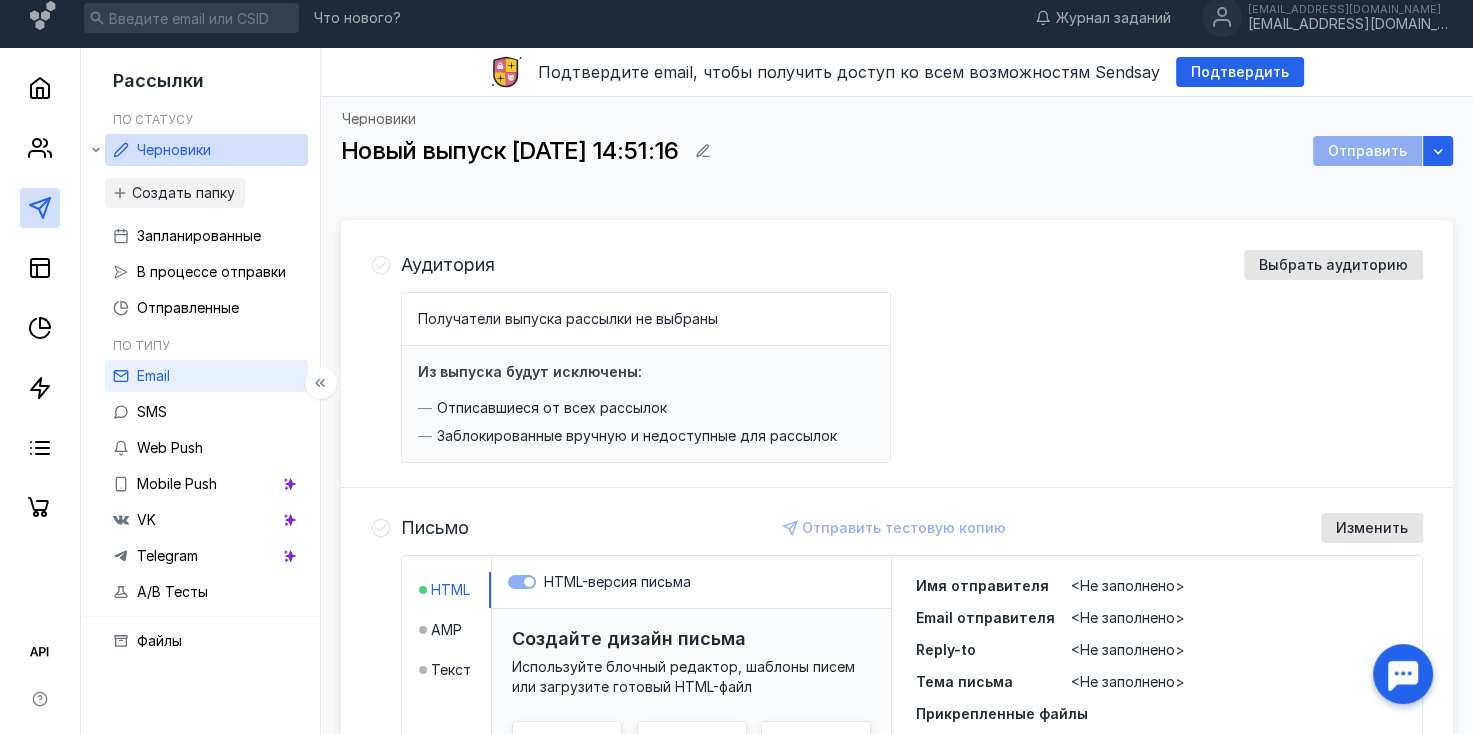 click on "Email" at bounding box center [206, 376] 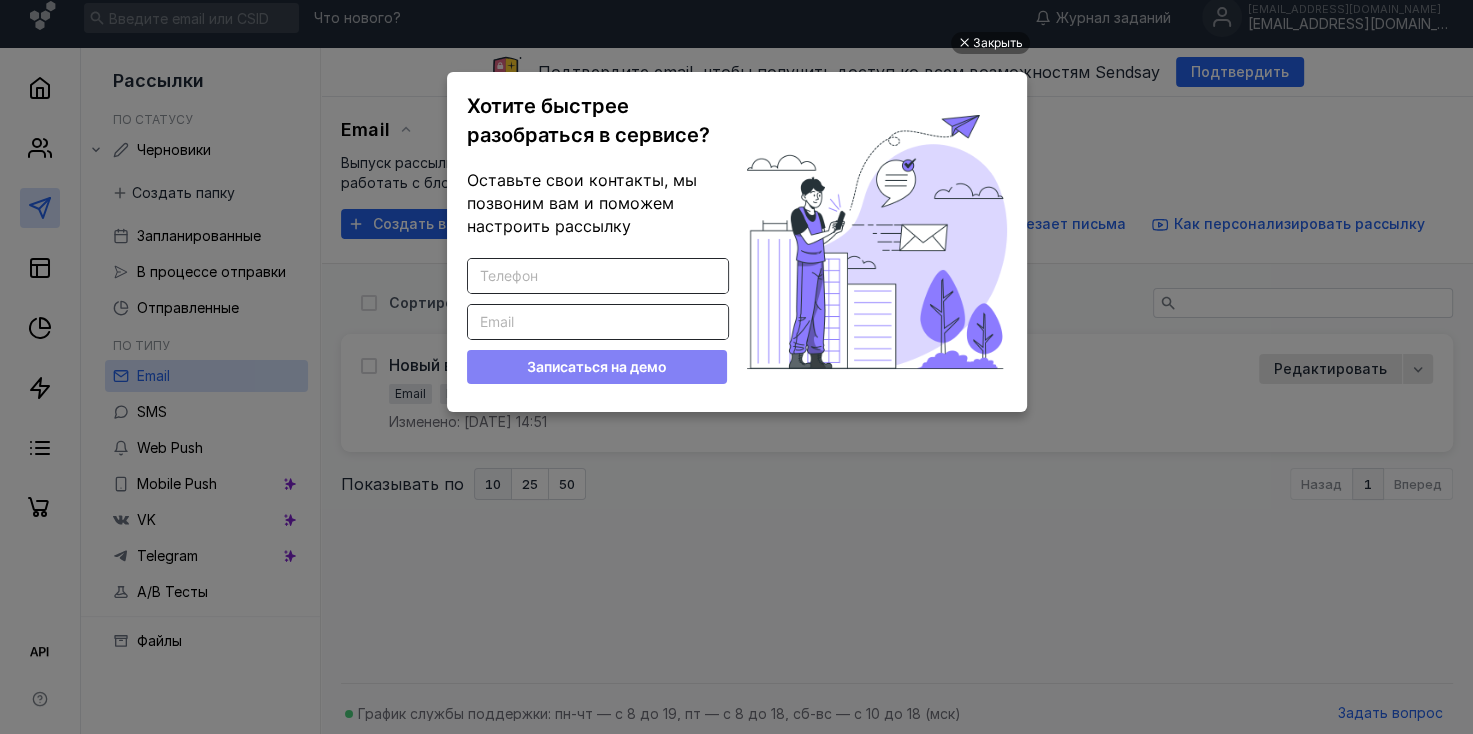 scroll, scrollTop: 0, scrollLeft: 0, axis: both 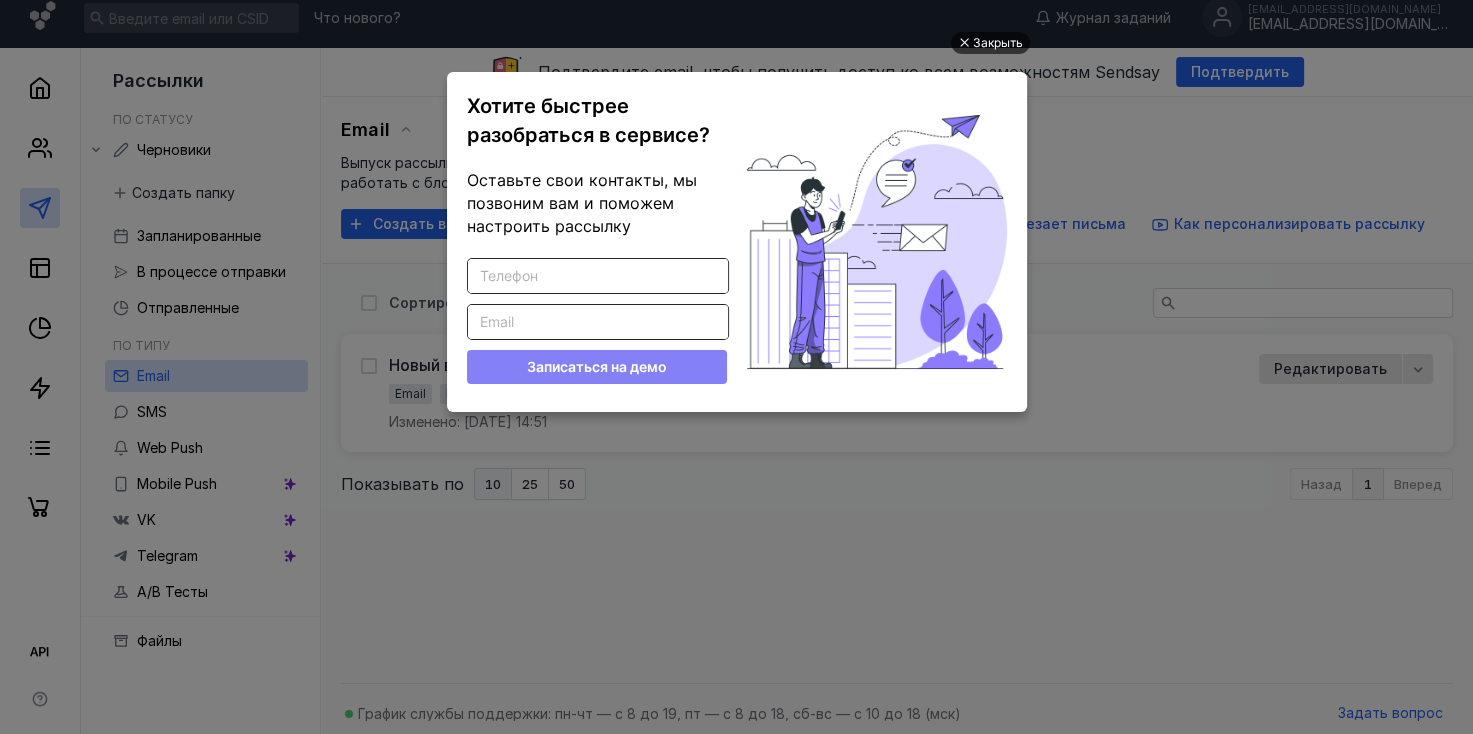 click on "Закрыть" at bounding box center [998, 43] 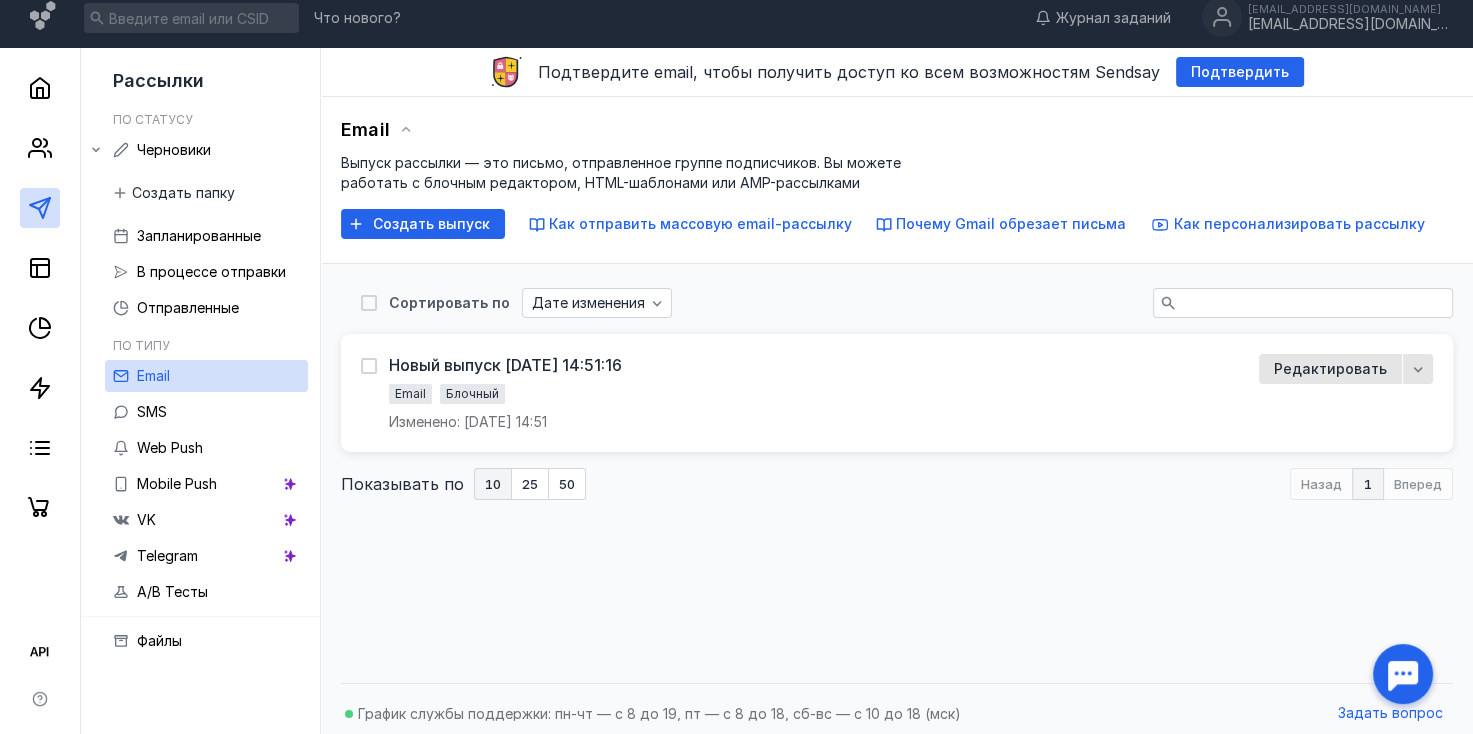 scroll, scrollTop: 0, scrollLeft: 0, axis: both 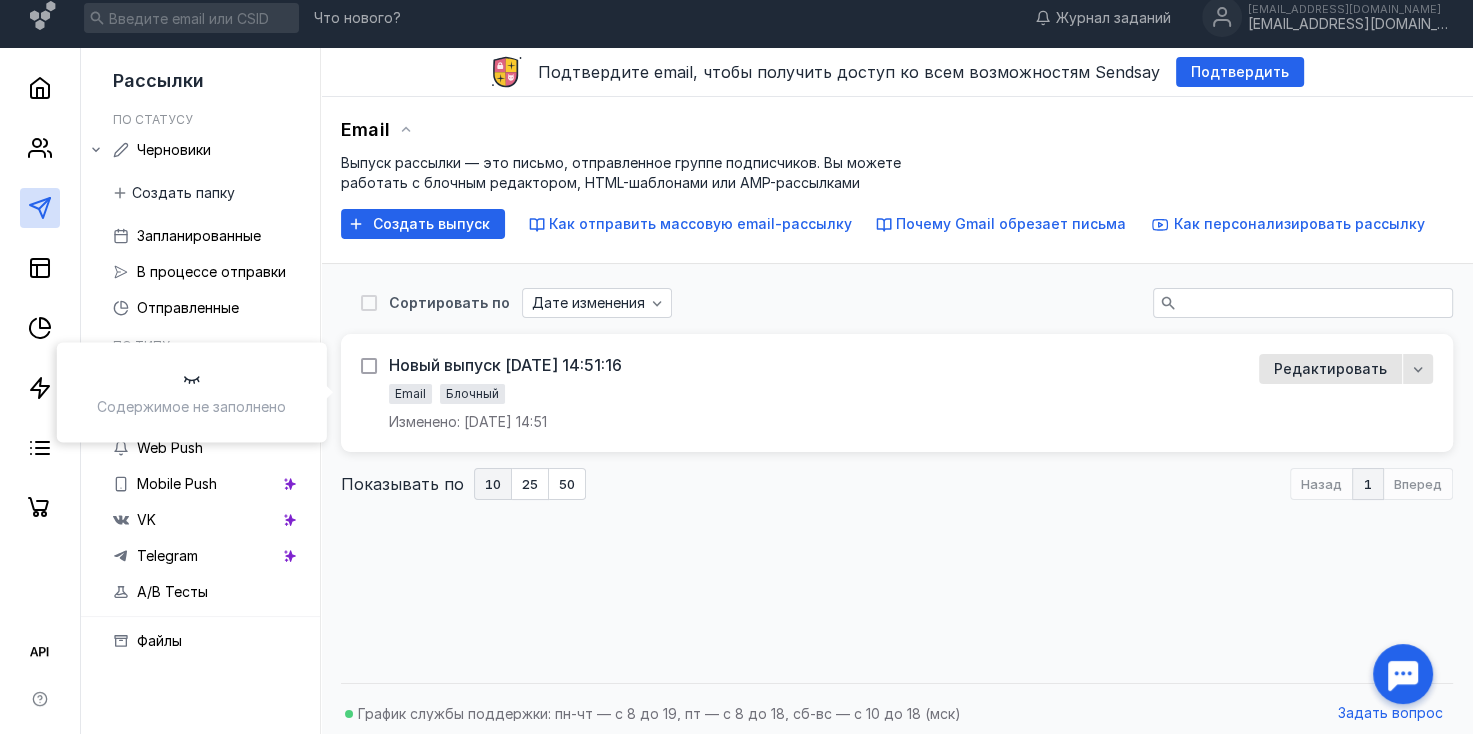 click 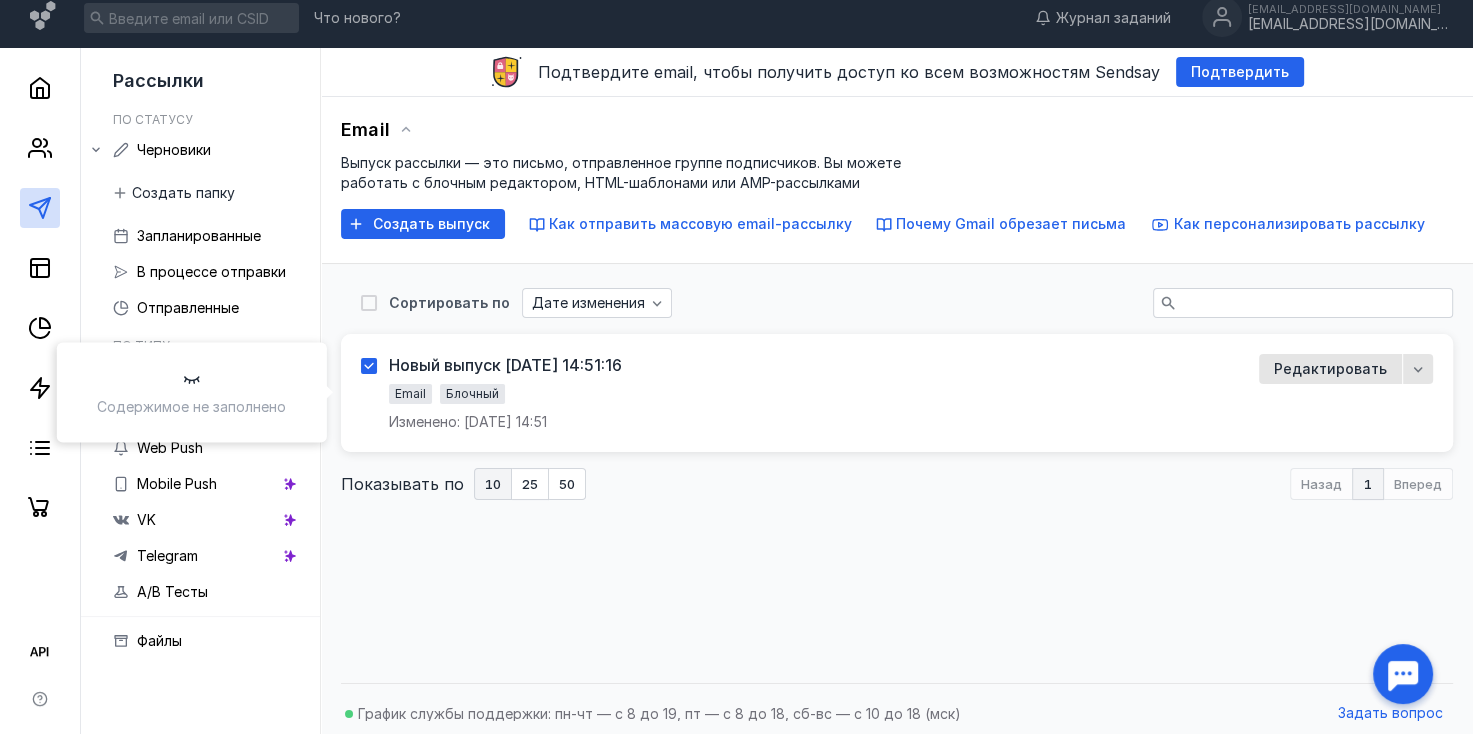 checkbox on "true" 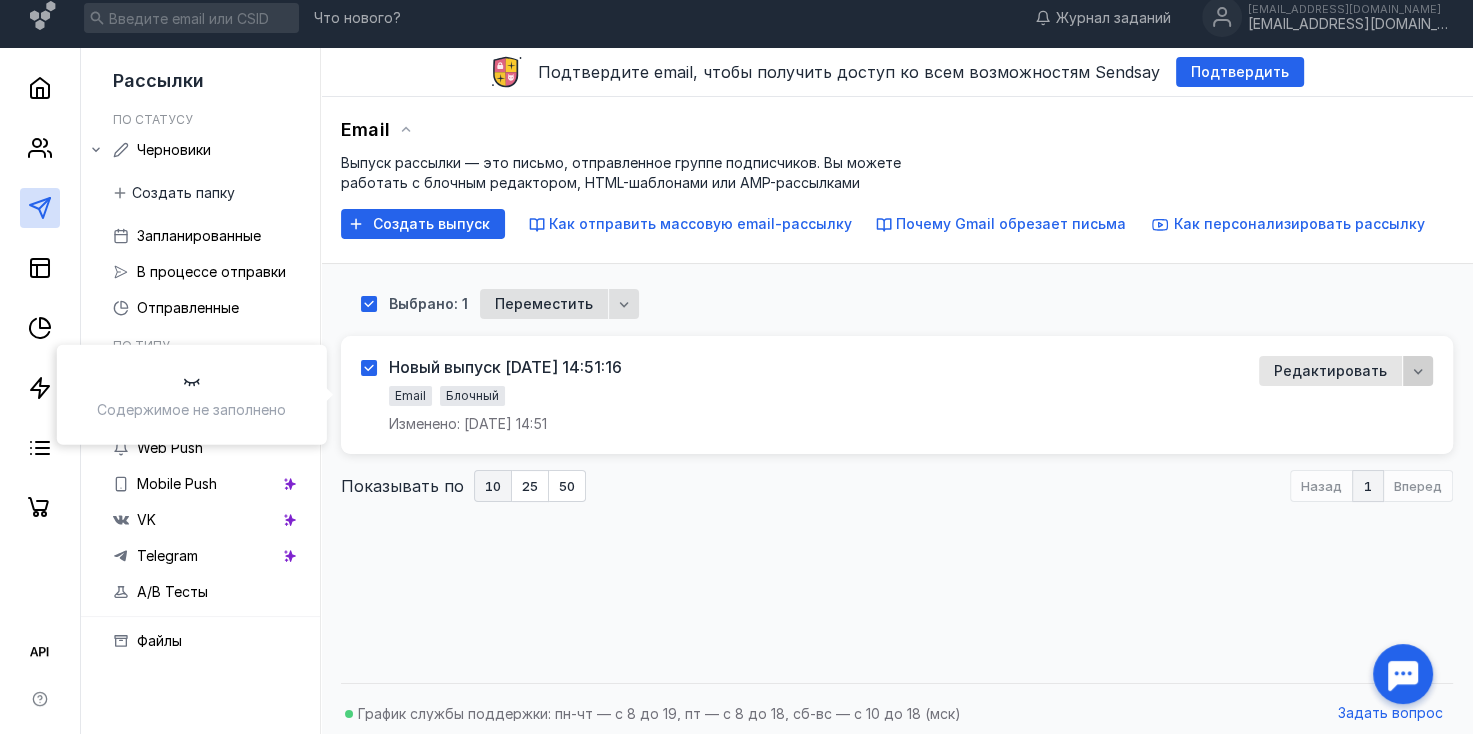 click 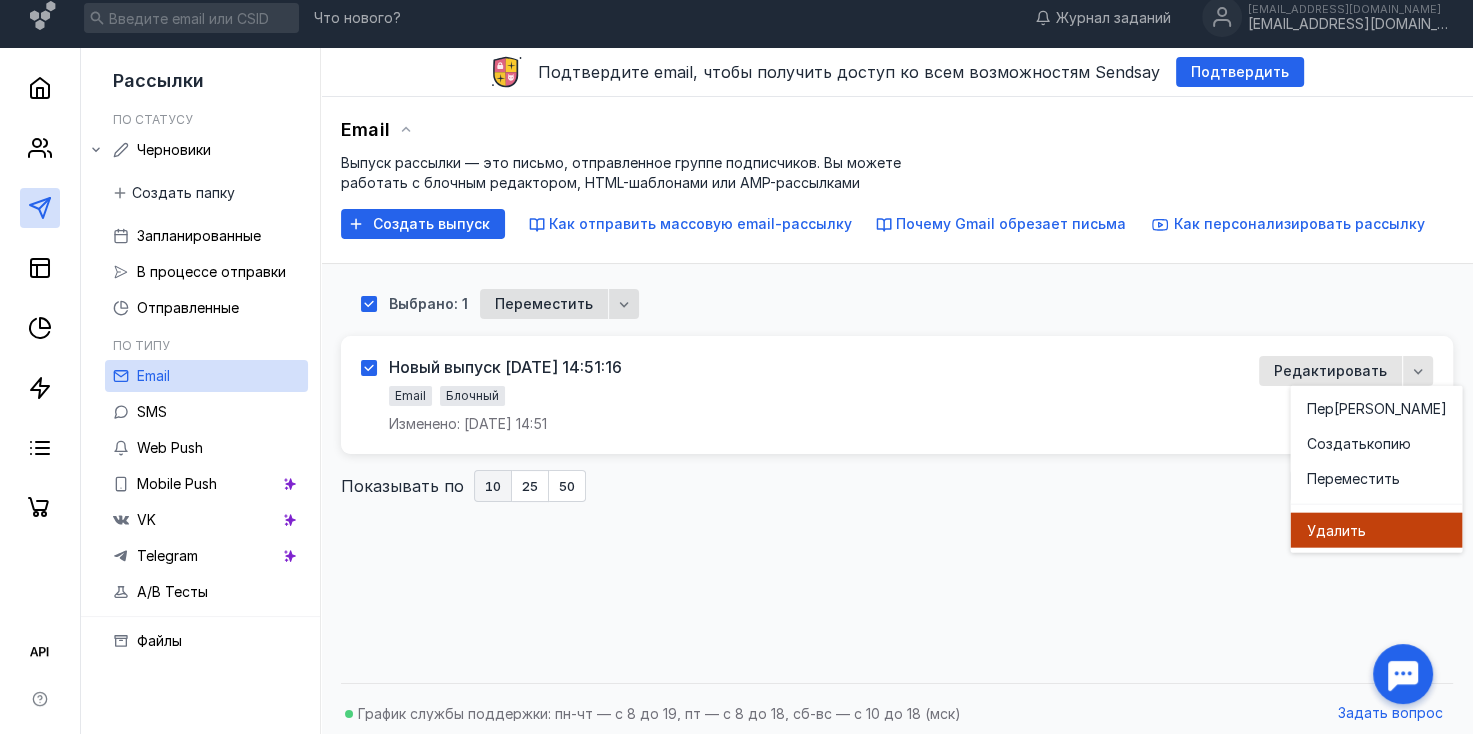 click on "Удал ить" at bounding box center (1376, 530) 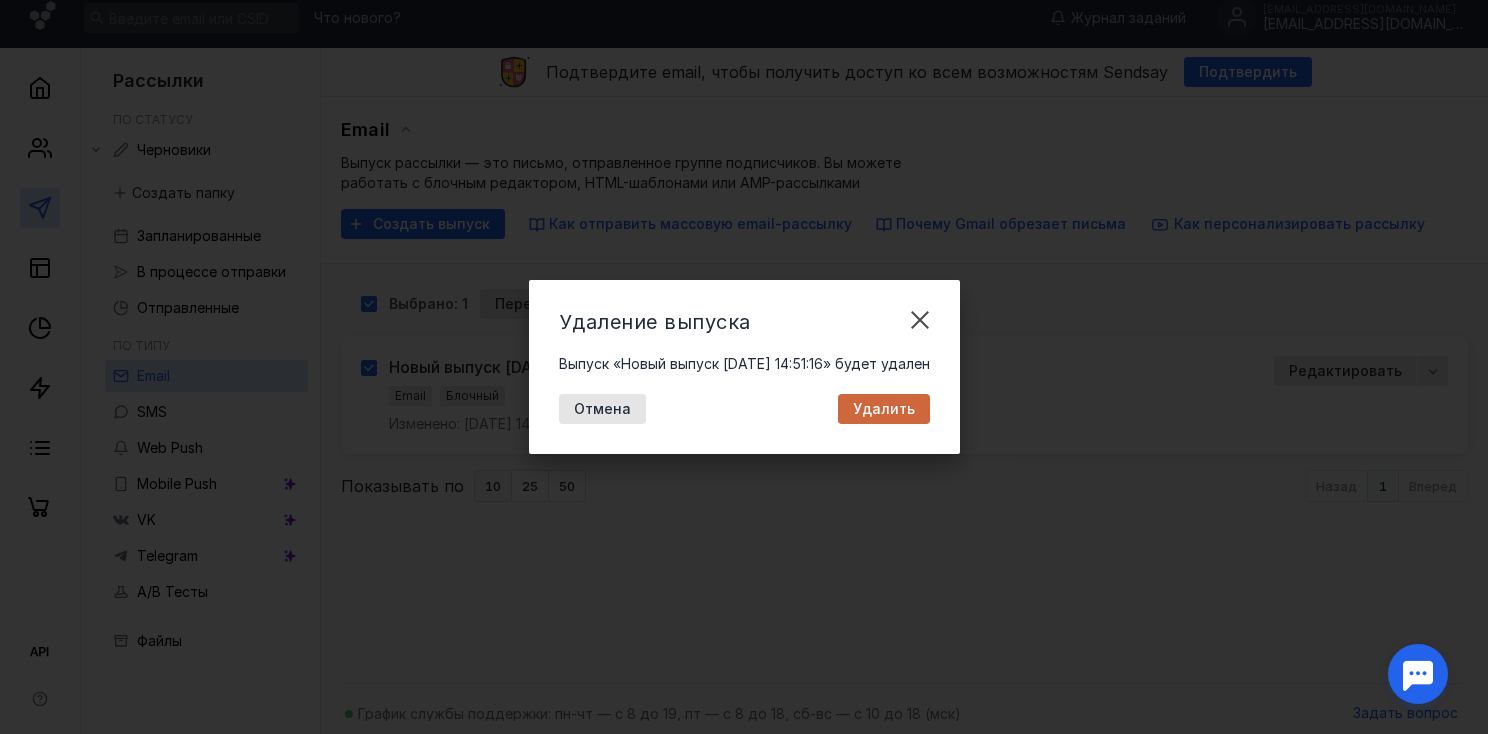 click on "Удалить" at bounding box center [884, 409] 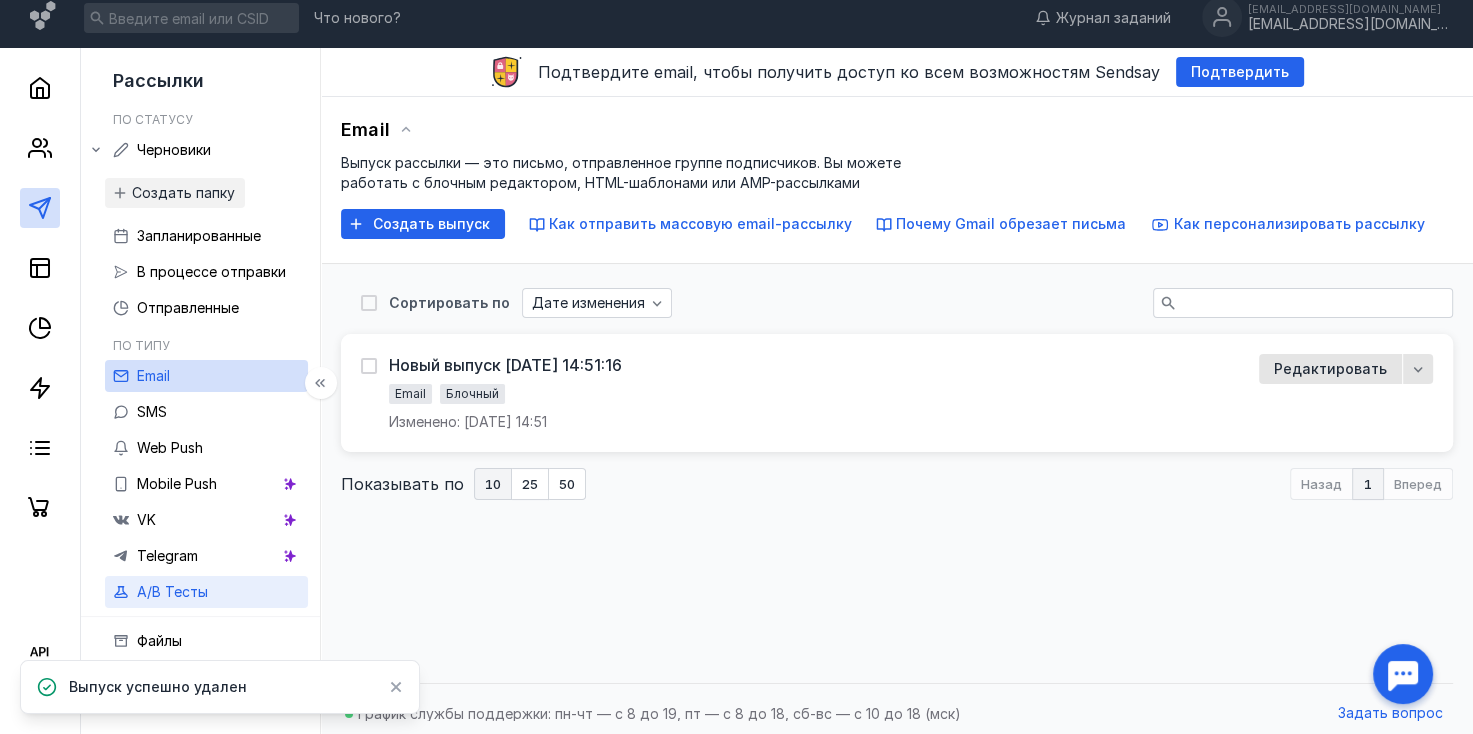 scroll, scrollTop: 20, scrollLeft: 0, axis: vertical 